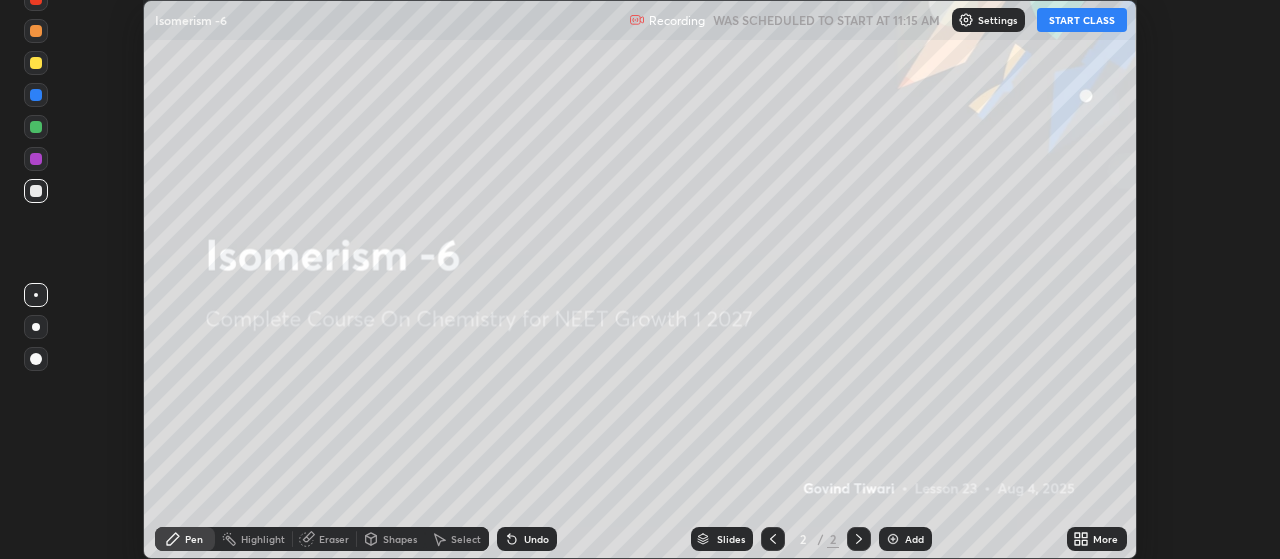 scroll, scrollTop: 0, scrollLeft: 0, axis: both 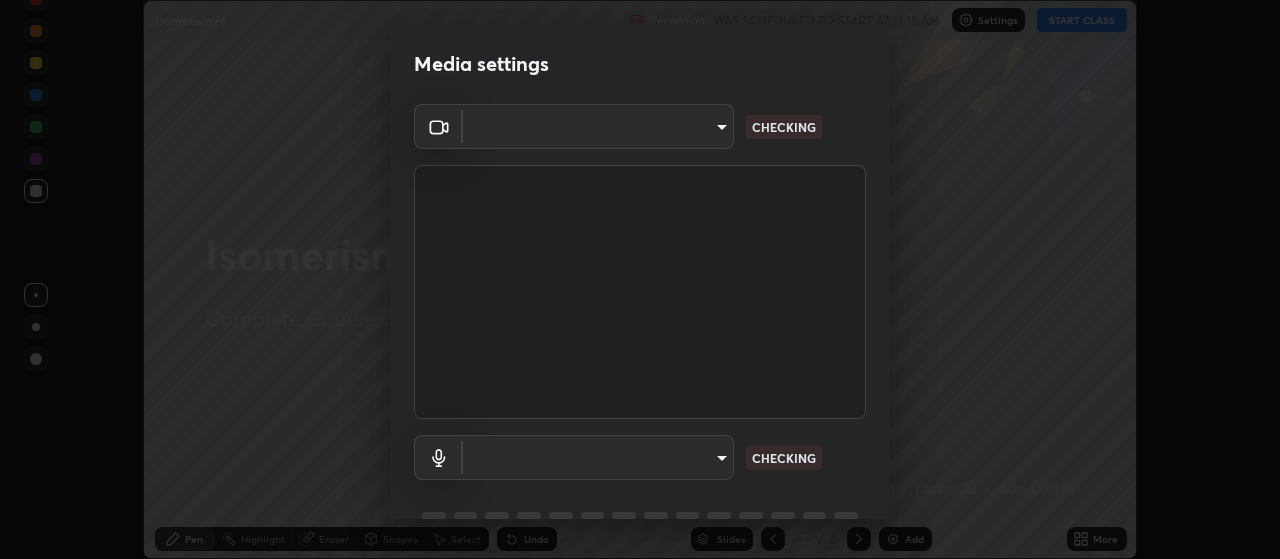 type on "[HASH]" 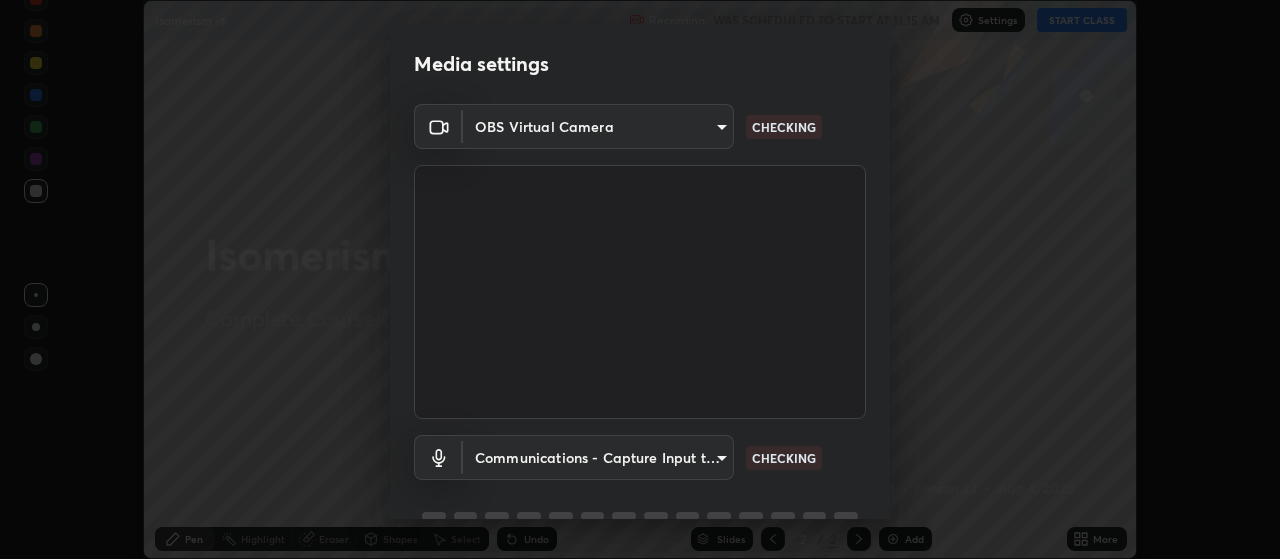 scroll, scrollTop: 97, scrollLeft: 0, axis: vertical 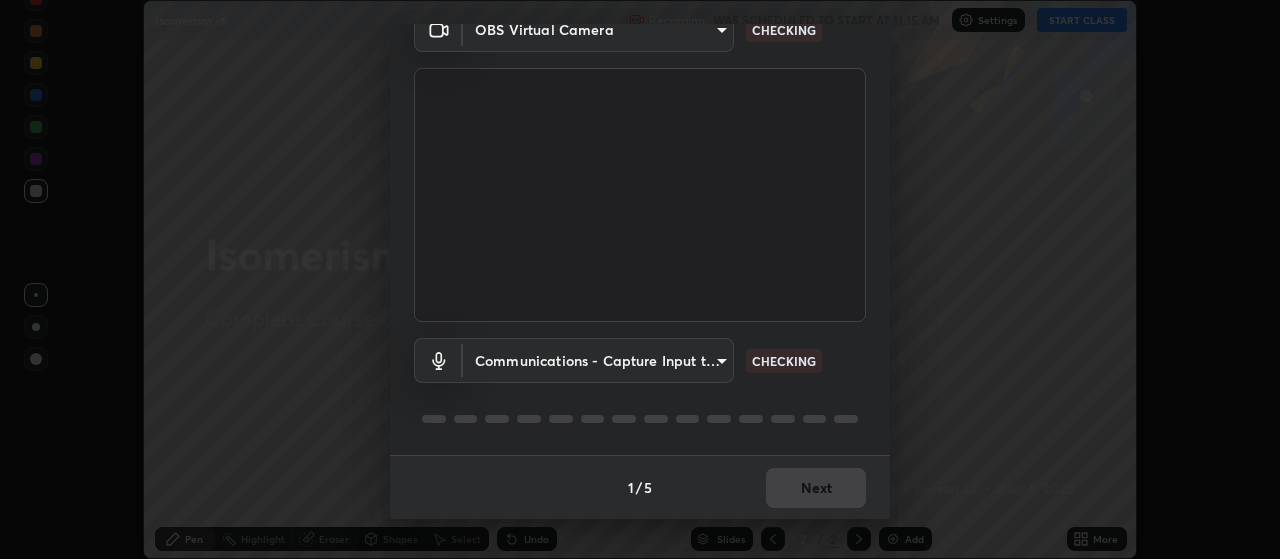 click on "Erase all Isomerism -6 Recording WAS SCHEDULED TO START AT  11:15 AM Settings START CLASS Setting up your live class Isomerism -6 • L23 of Complete Course On Chemistry for NEET Growth 1 2027 [FIRST] [LAST] Pen Highlight Eraser Shapes Select Undo Slides 2 / 2 Add More No doubts shared Encourage your learners to ask a doubt for better clarity Report an issue Reason for reporting Buffering Chat not working Audio - Video sync issue Educator video quality low ​ Attach an image Report Media settings OBS Virtual Camera [HASH] CHECKING Communications - Capture Input terminal (Digital Array MIC) communications CHECKING 1 / 5 Next" at bounding box center (640, 279) 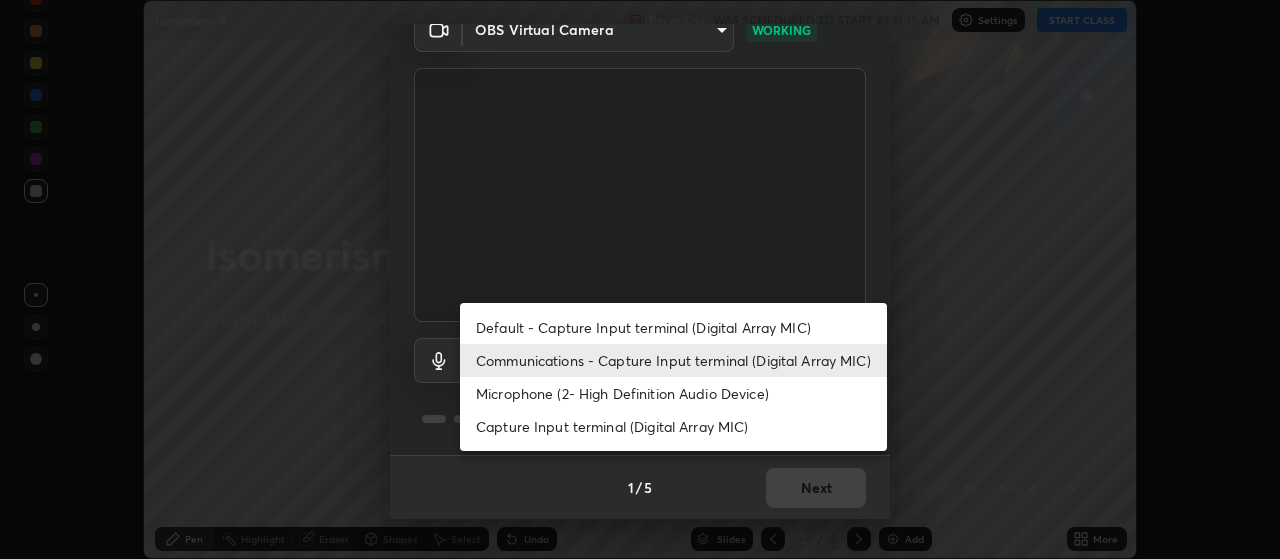 click on "Communications - Capture Input terminal (Digital Array MIC)" at bounding box center (673, 360) 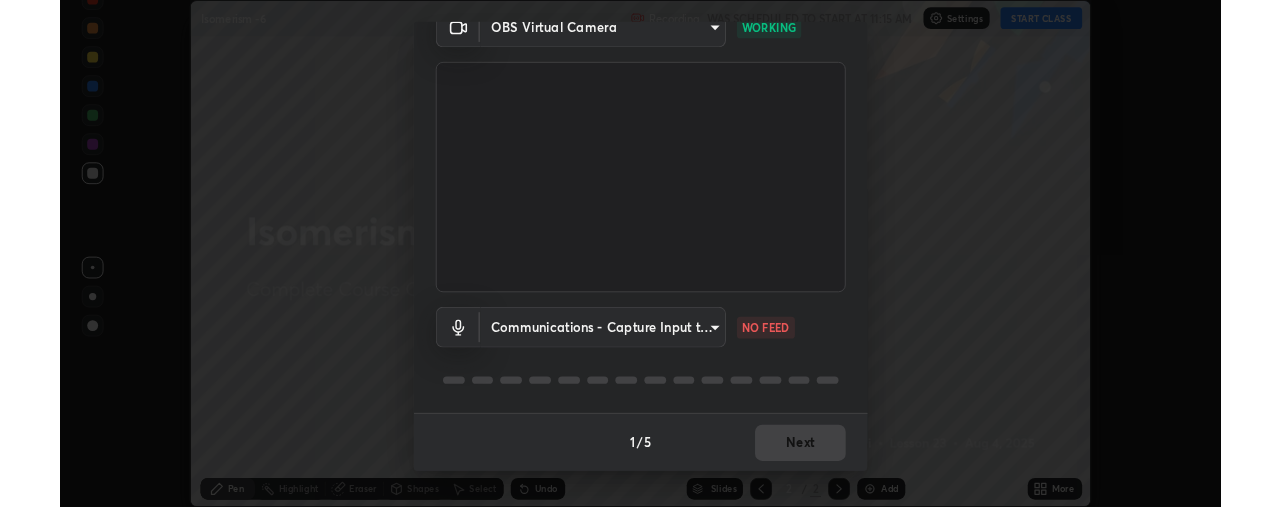 scroll, scrollTop: 0, scrollLeft: 0, axis: both 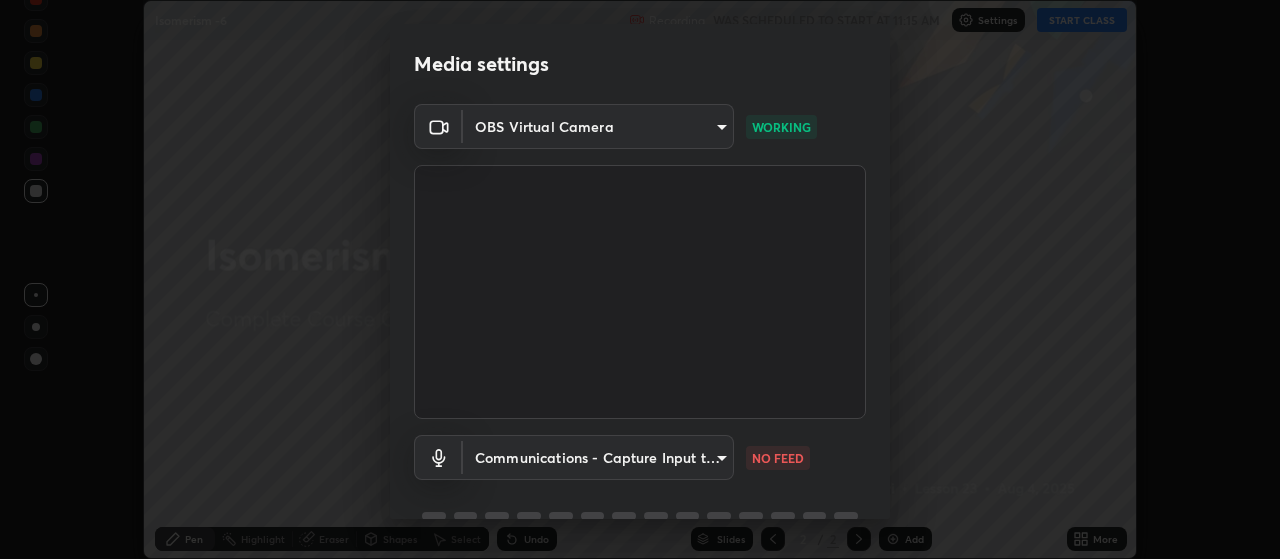 click on "Erase all Isomerism -6 Recording WAS SCHEDULED TO START AT  11:15 AM Settings START CLASS Setting up your live class Isomerism -6 • L23 of Complete Course On Chemistry for NEET Growth 1 2027 [FIRST] [LAST] Pen Highlight Eraser Shapes Select Undo Slides 2 / 2 Add More No doubts shared Encourage your learners to ask a doubt for better clarity Report an issue Reason for reporting Buffering Chat not working Audio - Video sync issue Educator video quality low ​ Attach an image Report Media settings OBS Virtual Camera [HASH] WORKING Communications - Capture Input terminal (Digital Array MIC) communications NO FEED 1 / 5 Next" at bounding box center (640, 279) 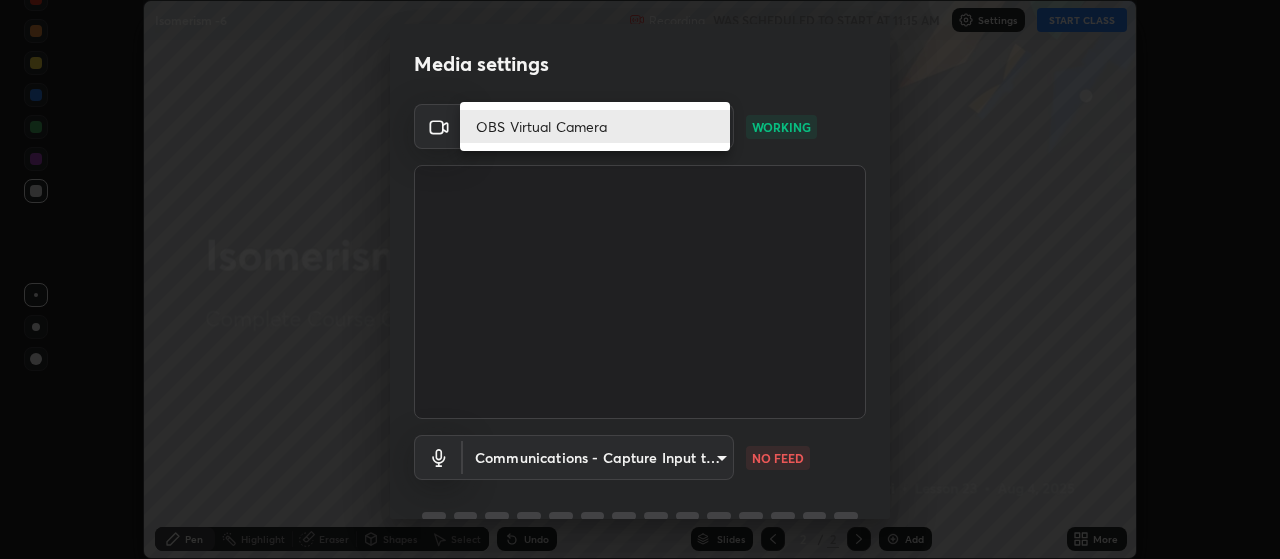 click on "OBS Virtual Camera" at bounding box center (595, 126) 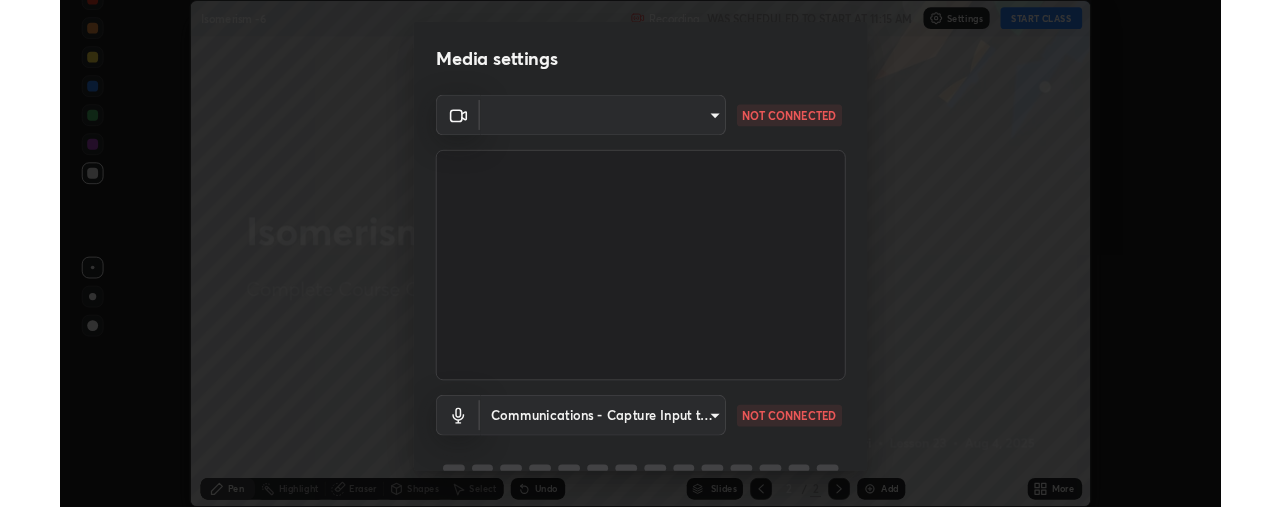 scroll, scrollTop: 507, scrollLeft: 1280, axis: both 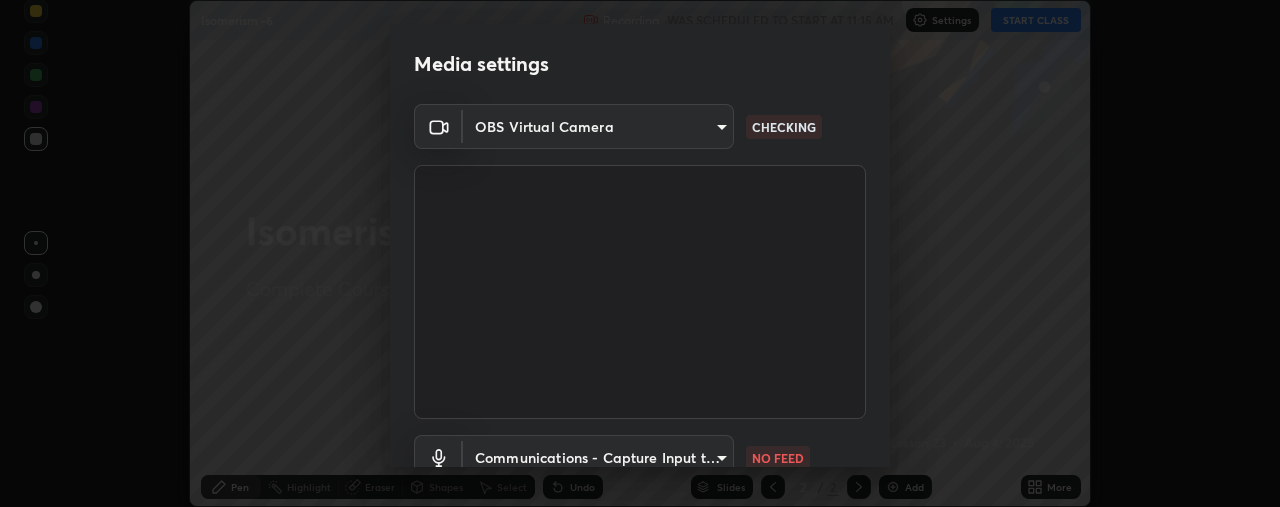 click on "Erase all Isomerism -6 Recording WAS SCHEDULED TO START AT  11:15 AM Settings START CLASS Setting up your live class Isomerism -6 • L23 of Complete Course On Chemistry for NEET Growth 1 2027 [FIRST] [LAST] Pen Highlight Eraser Shapes Select Undo Slides 2 / 2 Add More No doubts shared Encourage your learners to ask a doubt for better clarity Report an issue Reason for reporting Buffering Chat not working Audio - Video sync issue Educator video quality low ​ Attach an image Report Media settings OBS Virtual Camera [HASH] CHECKING Communications - Capture Input terminal (Digital Array MIC) communications NO FEED 1 / 5 Next" at bounding box center [640, 253] 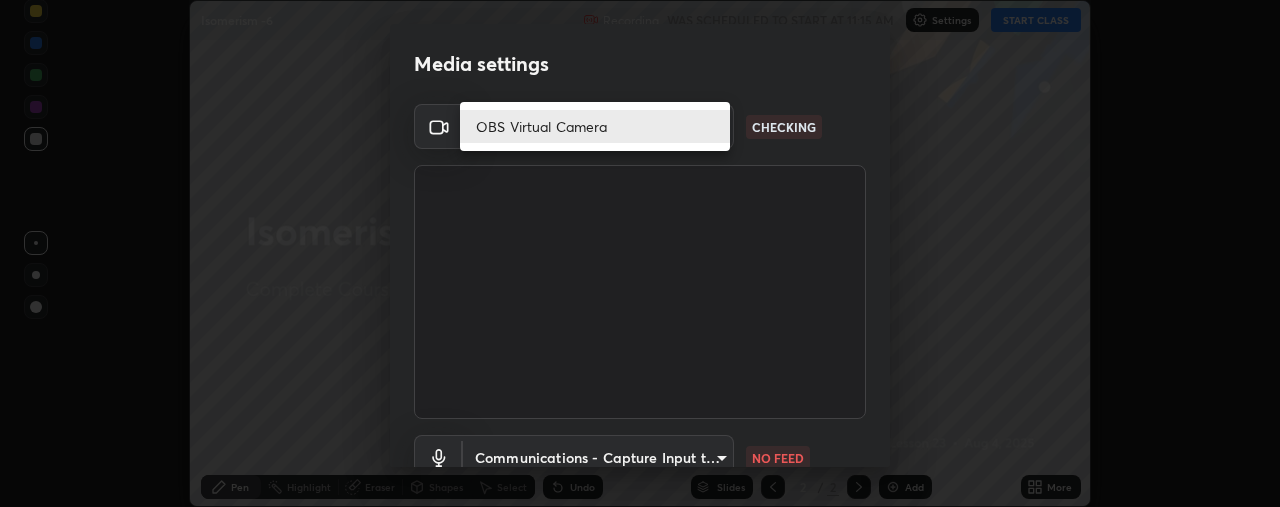 click on "OBS Virtual Camera" at bounding box center (595, 126) 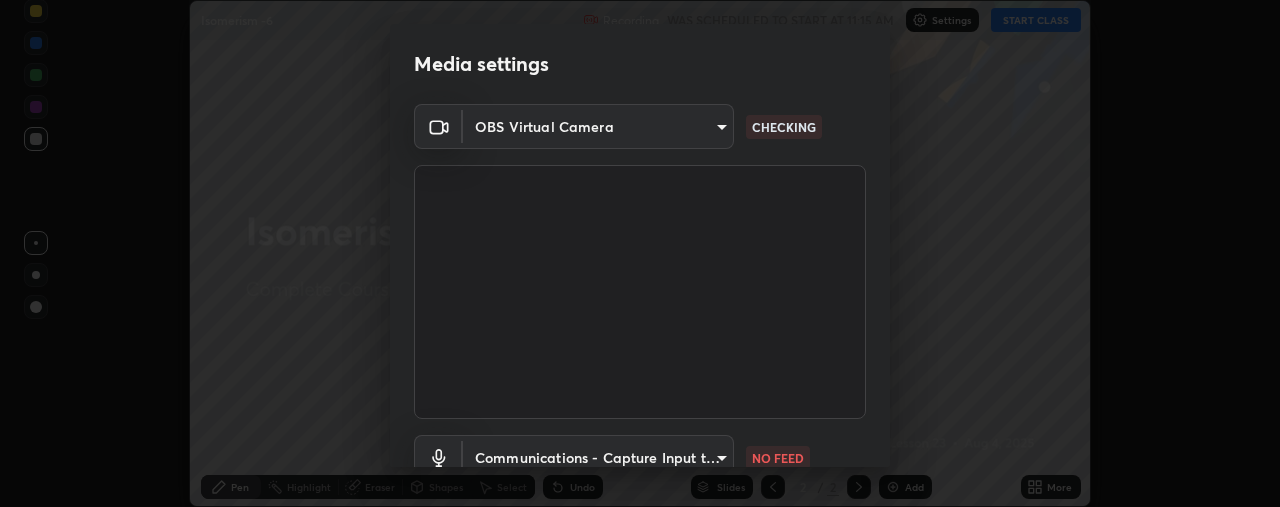 click on "Erase all Isomerism -6 Recording WAS SCHEDULED TO START AT  11:15 AM Settings START CLASS Setting up your live class Isomerism -6 • L23 of Complete Course On Chemistry for NEET Growth 1 2027 [FIRST] [LAST] Pen Highlight Eraser Shapes Select Undo Slides 2 / 2 Add More No doubts shared Encourage your learners to ask a doubt for better clarity Report an issue Reason for reporting Buffering Chat not working Audio - Video sync issue Educator video quality low ​ Attach an image Report Media settings OBS Virtual Camera [HASH] CHECKING Communications - Capture Input terminal (Digital Array MIC) communications NO FEED 1 / 5 Next" at bounding box center [640, 253] 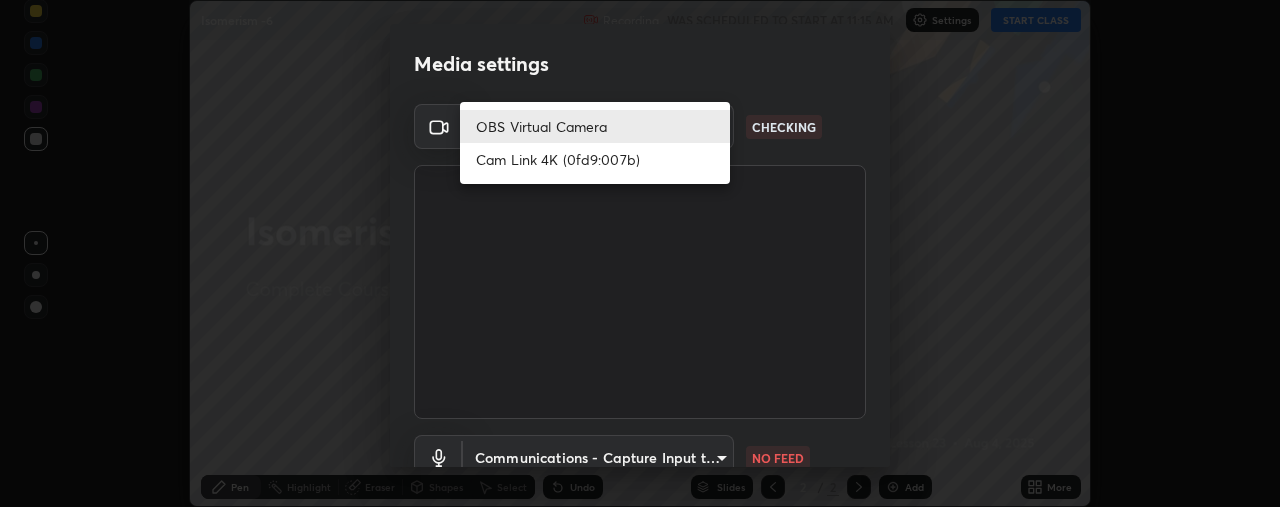 click on "Cam Link 4K (0fd9:007b)" at bounding box center [595, 159] 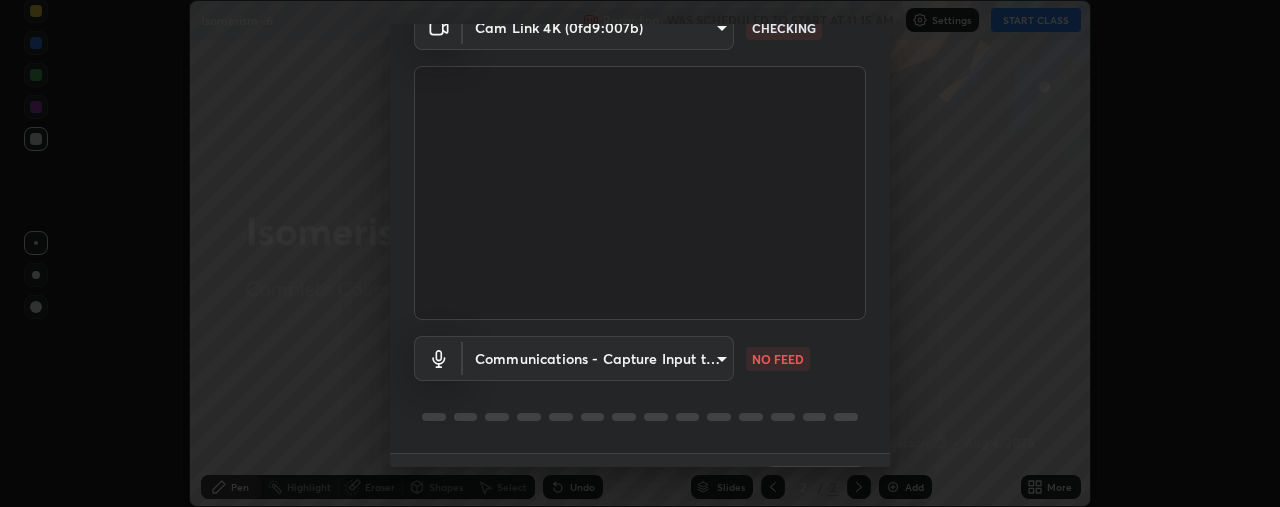 scroll, scrollTop: 113, scrollLeft: 0, axis: vertical 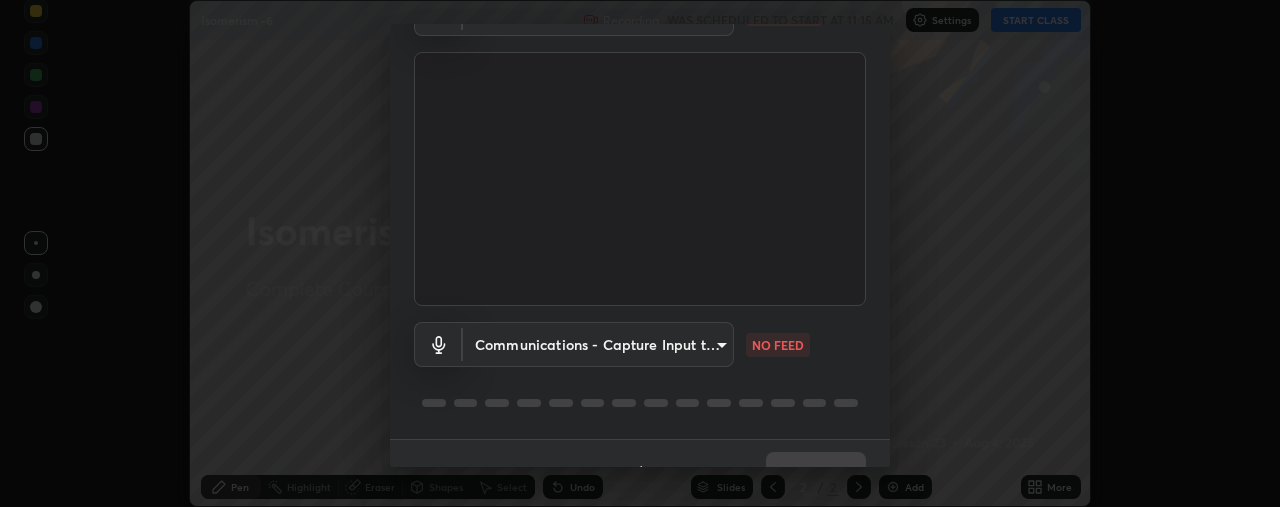 click on "Erase all Isomerism -6 Recording WAS SCHEDULED TO START AT  11:15 AM Settings START CLASS Setting up your live class Isomerism -6 • L23 of Complete Course On Chemistry for NEET Growth 1 2027 [FIRST] [LAST] Pen Highlight Eraser Shapes Select Undo Slides 2 / 2 Add More No doubts shared Encourage your learners to ask a doubt for better clarity Report an issue Reason for reporting Buffering Chat not working Audio - Video sync issue Educator video quality low ​ Attach an image Report Media settings Cam Link 4K ([HASH]) cb5f757981b1586acb8e19eb1dea331b1f320d0a6ce771c897cc257aba28c101 CHECKING Communications - Capture Input terminal (Digital Array MIC) communications NO FEED 1 / 5 Next" at bounding box center [640, 253] 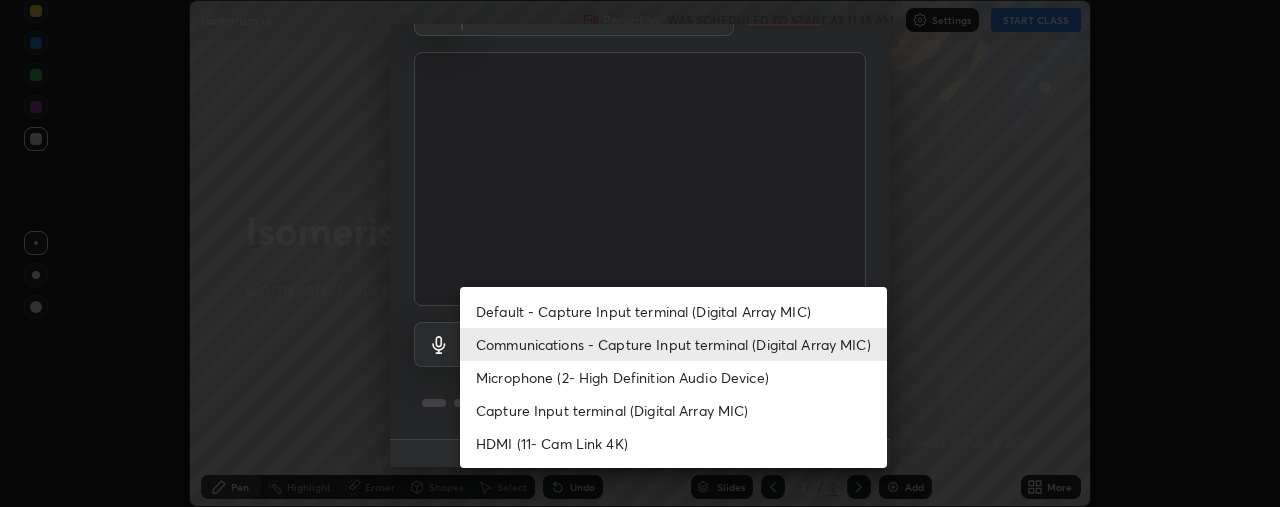 click on "Capture Input terminal (Digital Array MIC)" at bounding box center (673, 410) 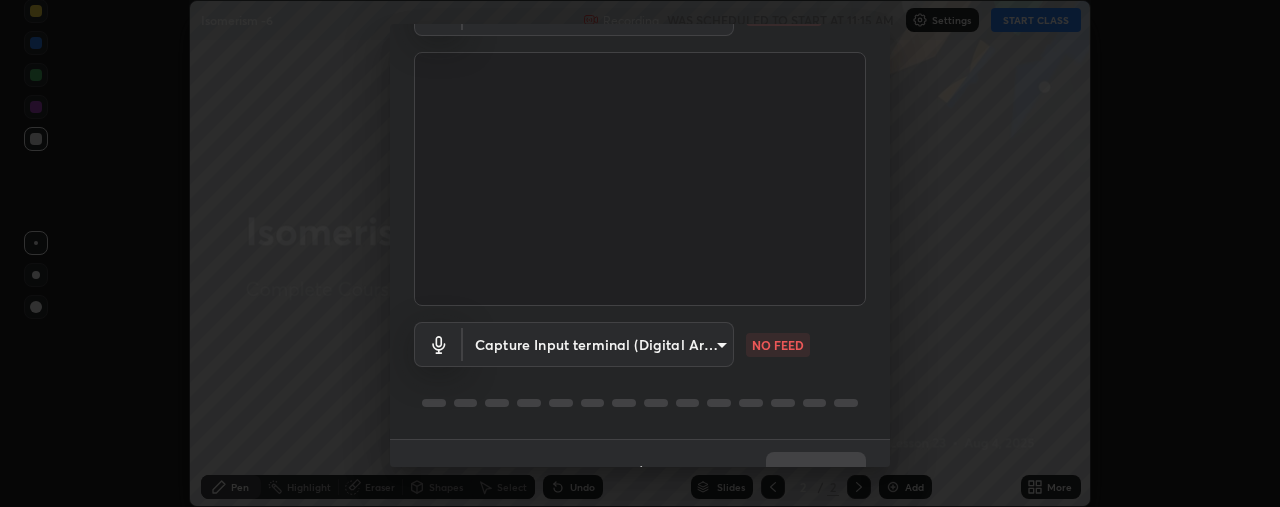 scroll, scrollTop: 149, scrollLeft: 0, axis: vertical 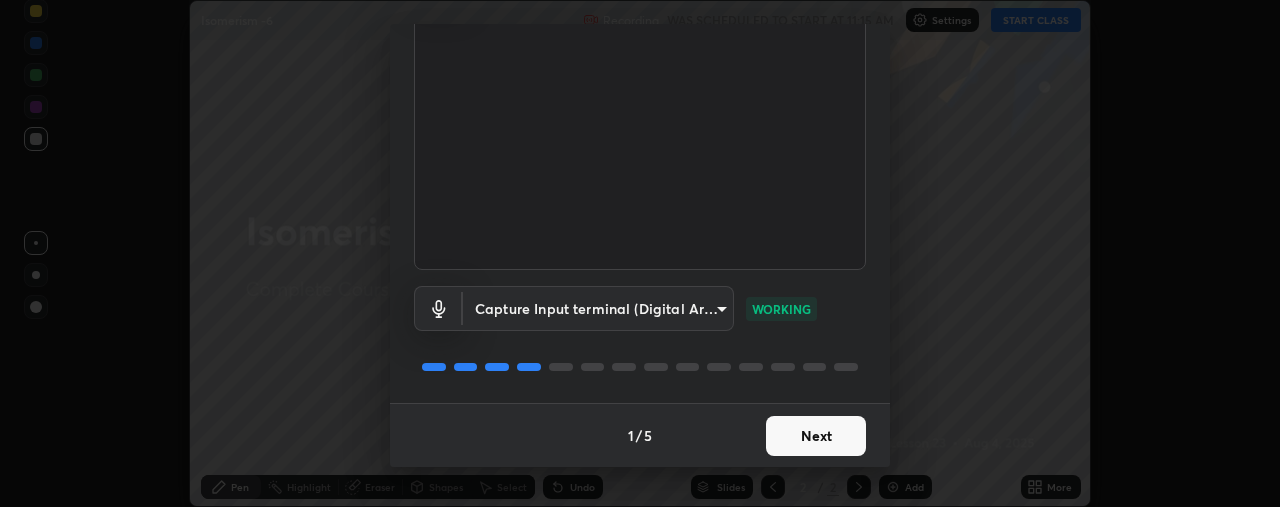 click on "Next" at bounding box center (816, 436) 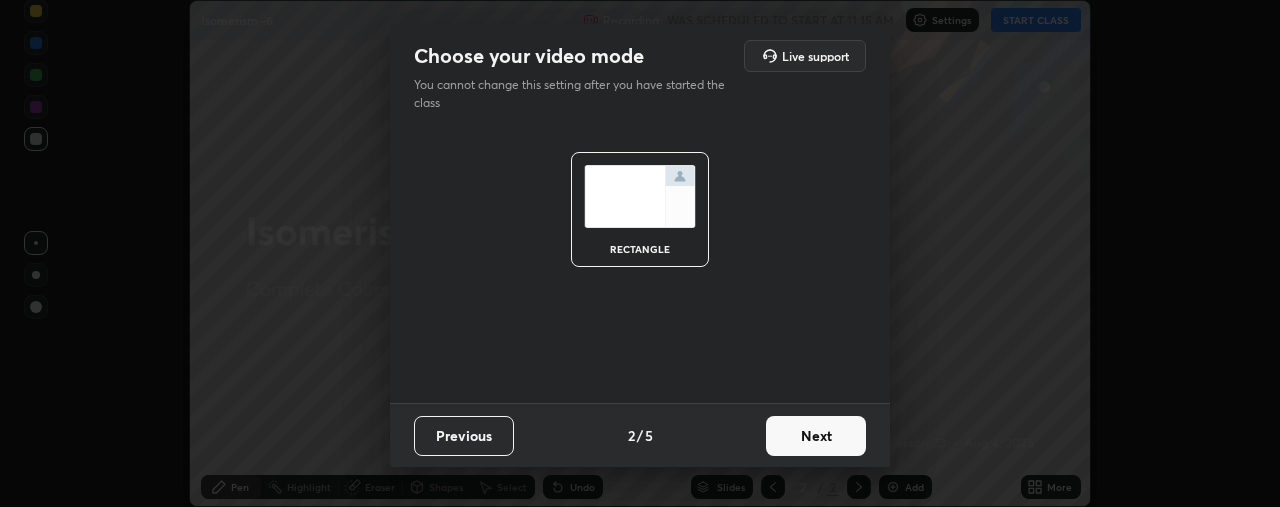 scroll, scrollTop: 0, scrollLeft: 0, axis: both 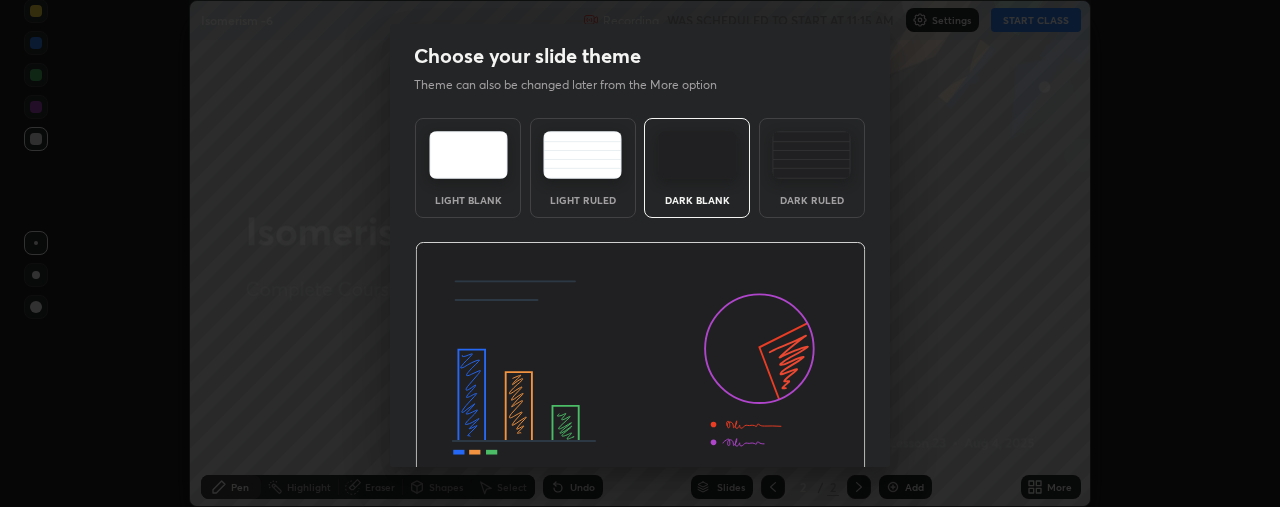 click at bounding box center [640, 369] 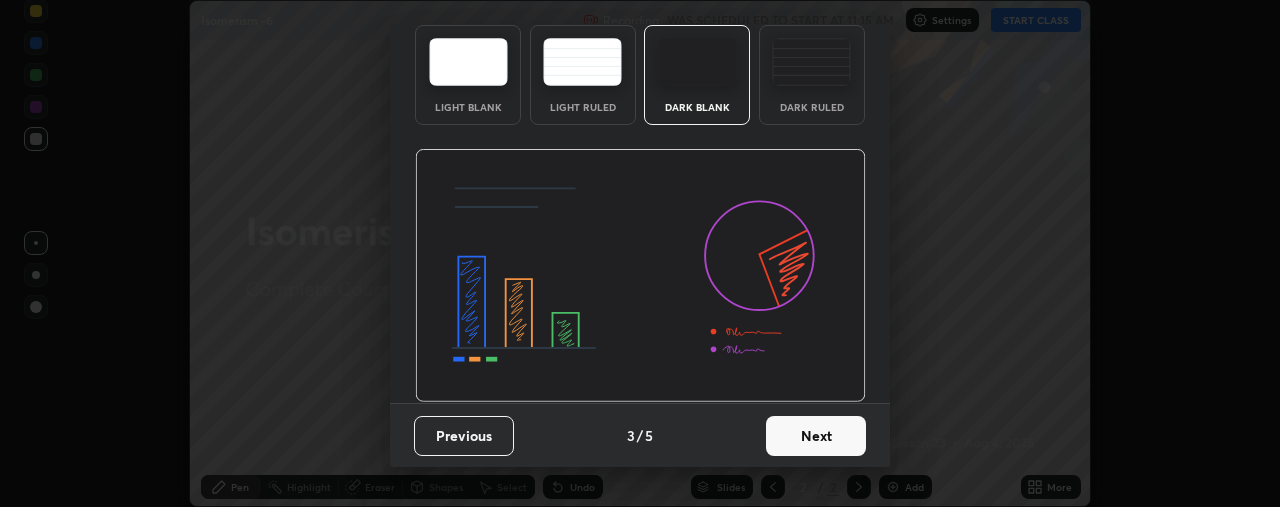click on "Next" at bounding box center [816, 436] 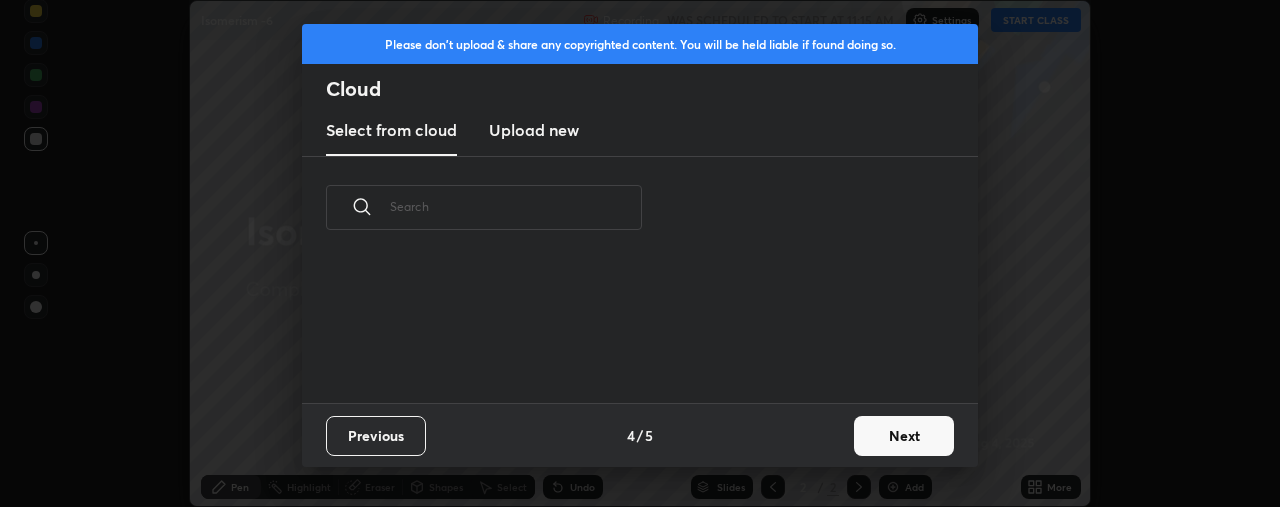 scroll, scrollTop: 0, scrollLeft: 0, axis: both 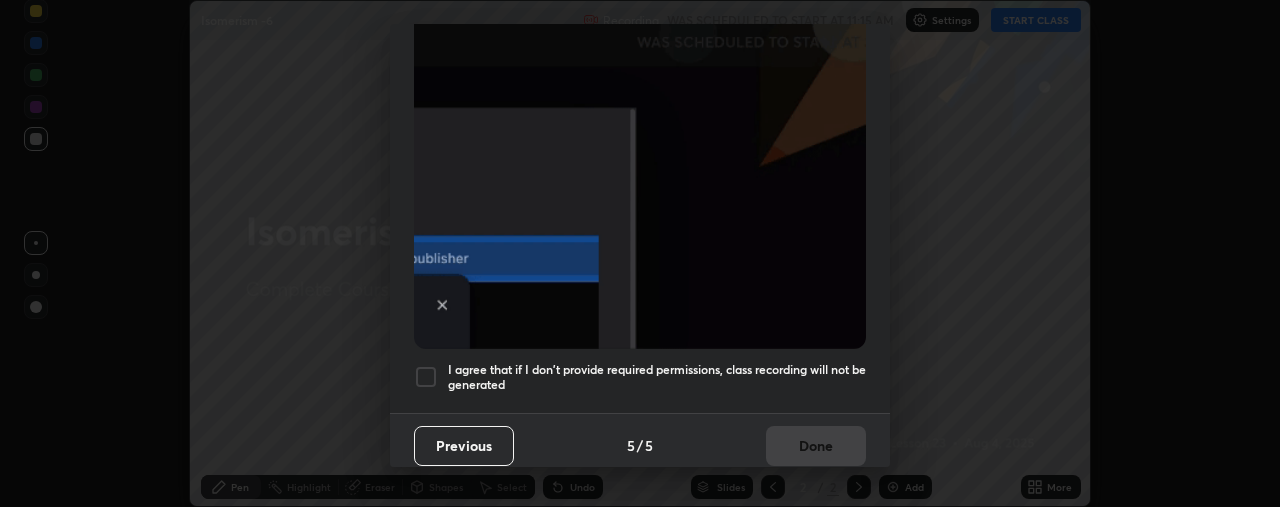 click at bounding box center (426, 377) 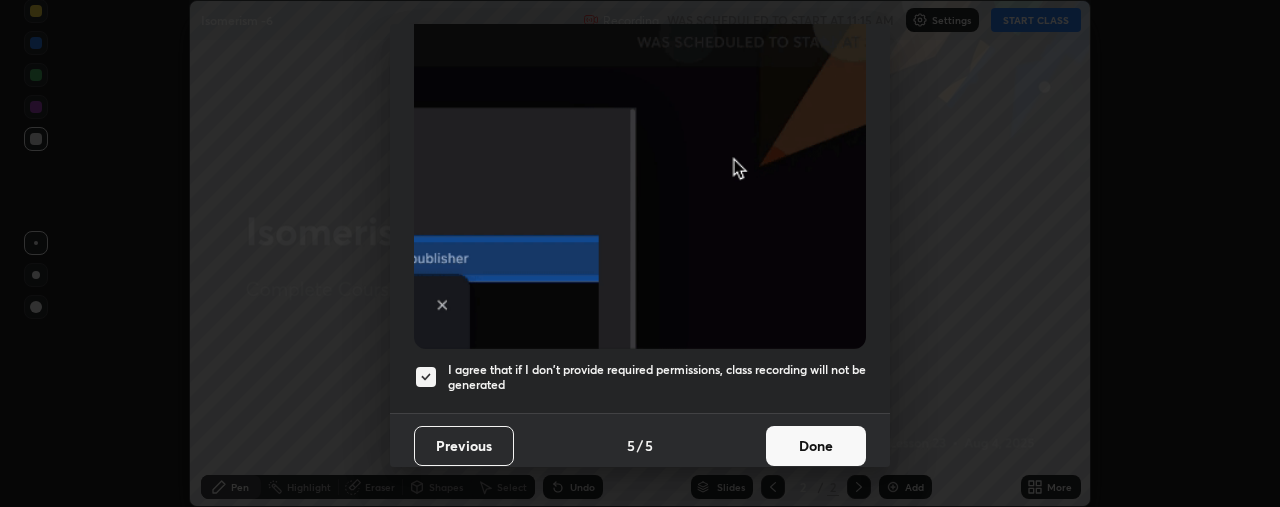 click on "Done" at bounding box center (816, 446) 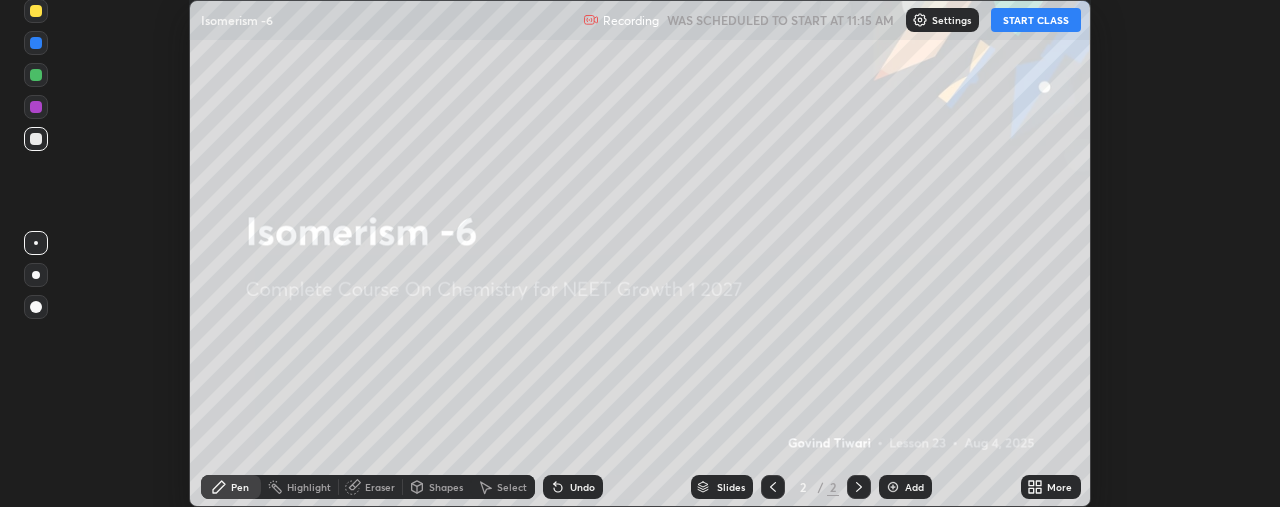 click 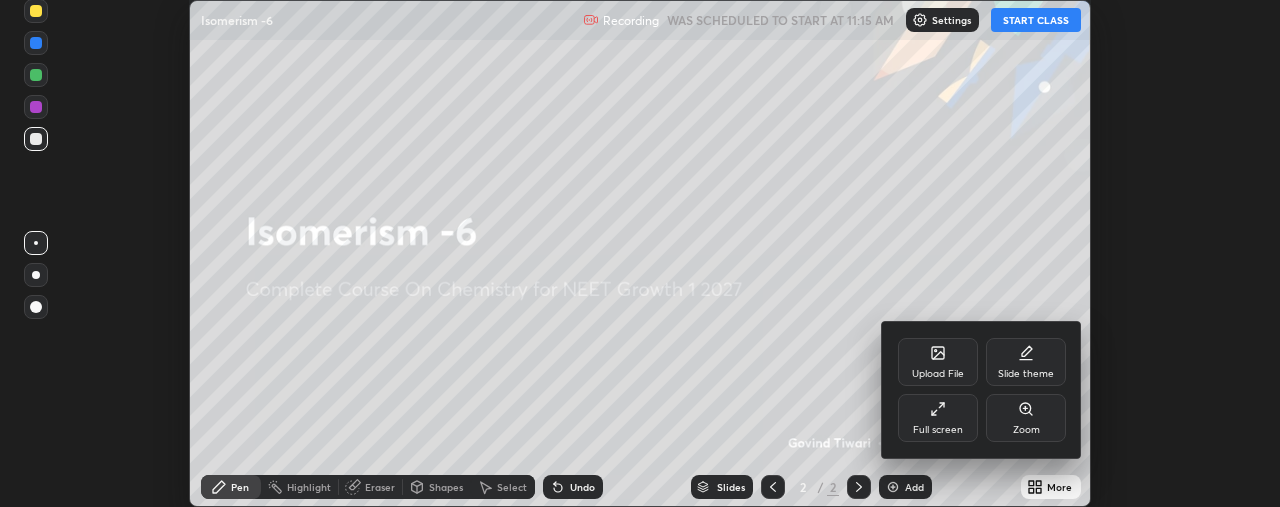 click 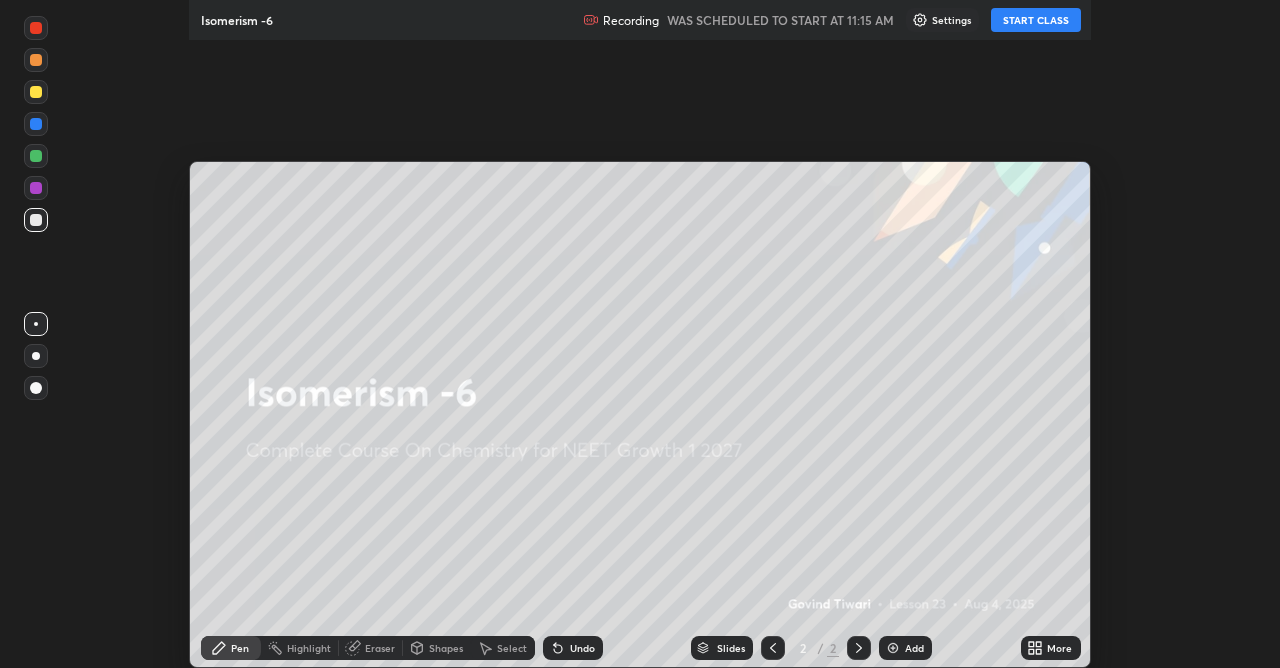 scroll, scrollTop: 99332, scrollLeft: 98720, axis: both 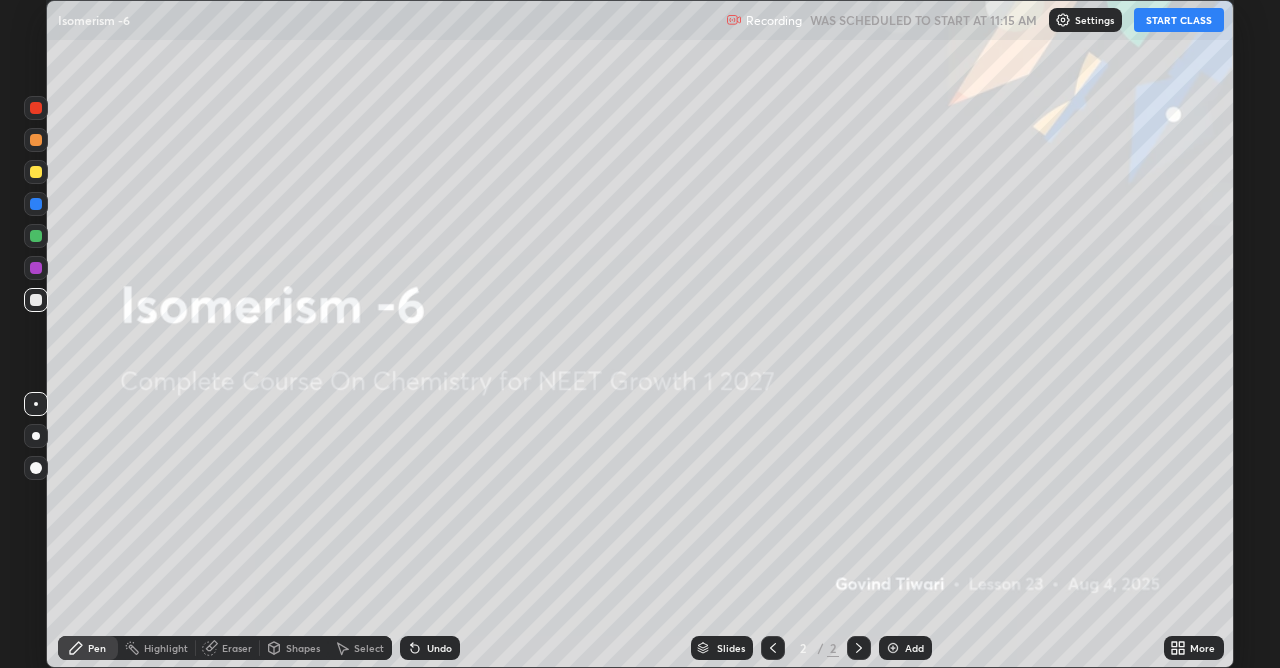 click on "START CLASS" at bounding box center (1179, 20) 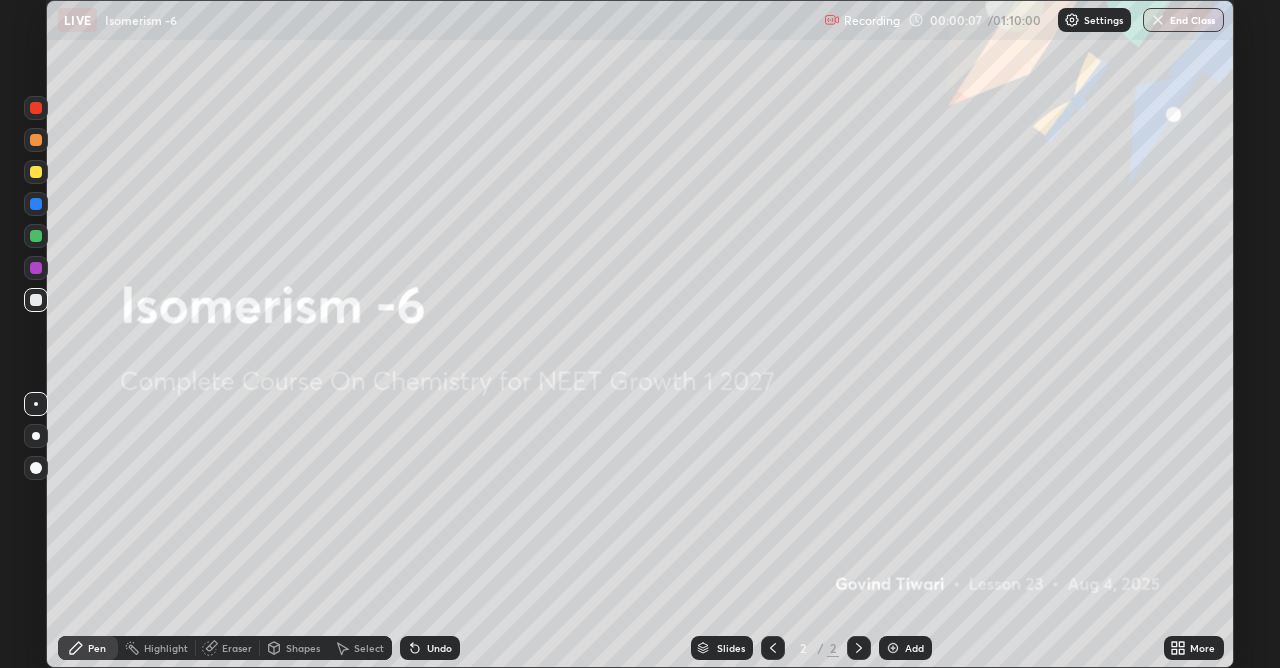 click 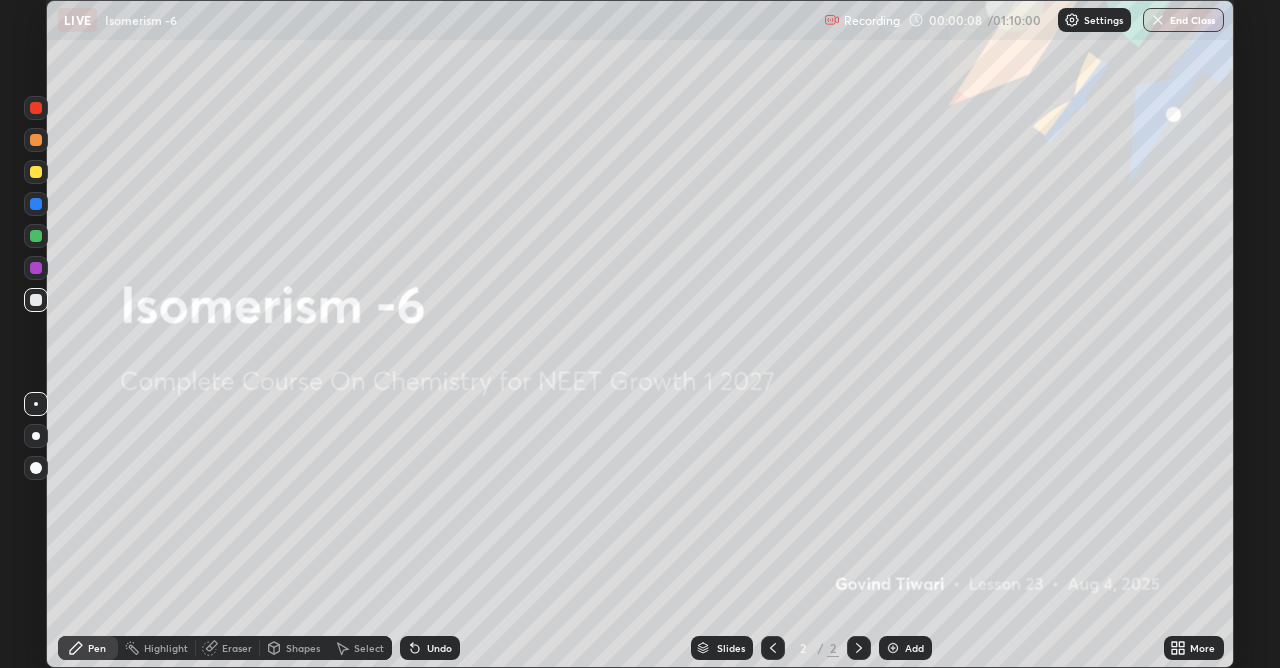 click at bounding box center (893, 648) 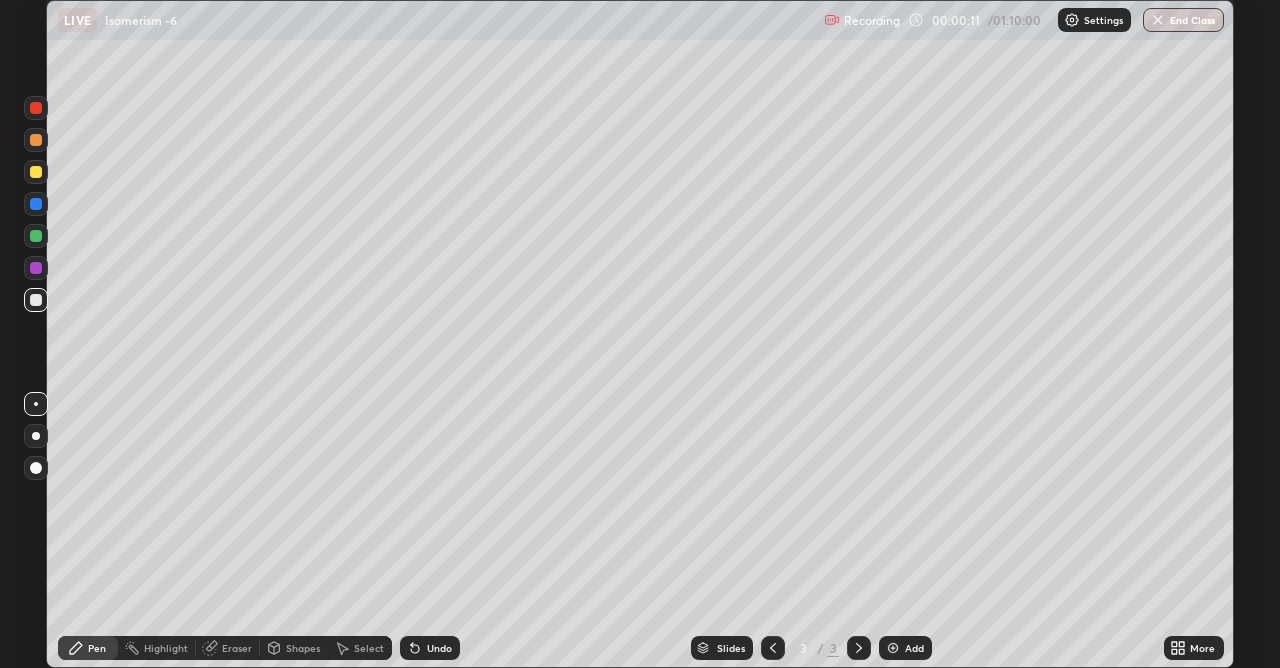 click 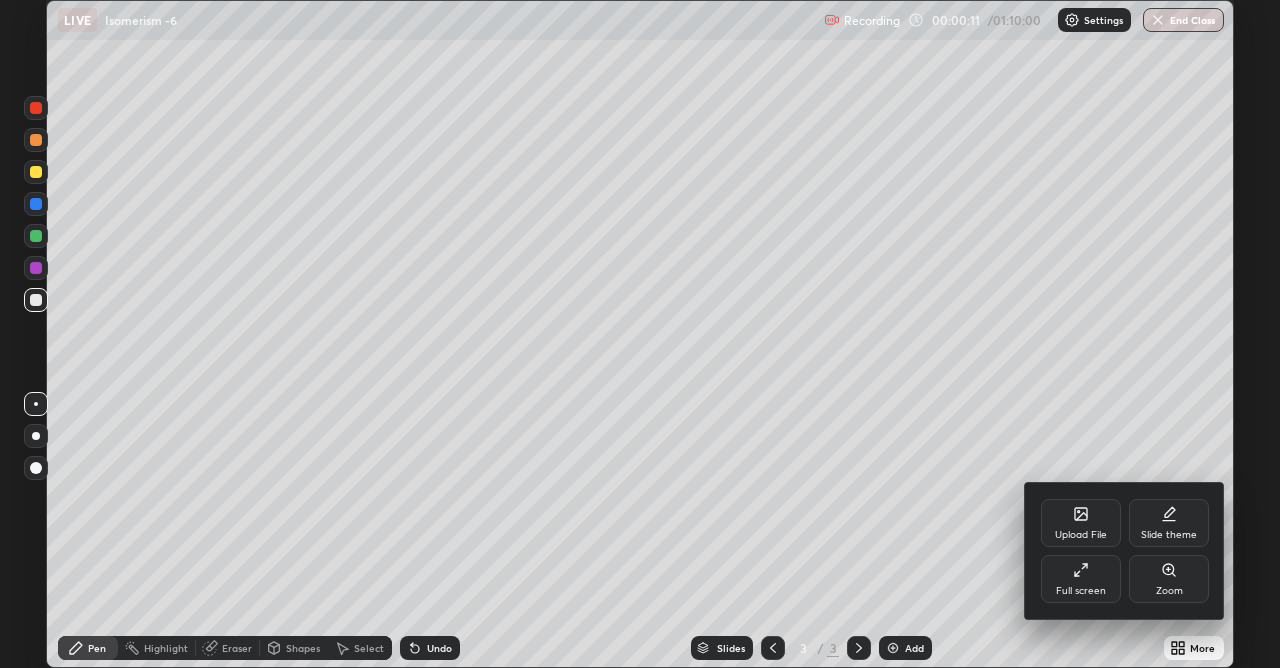 click on "Full screen" at bounding box center (1081, 579) 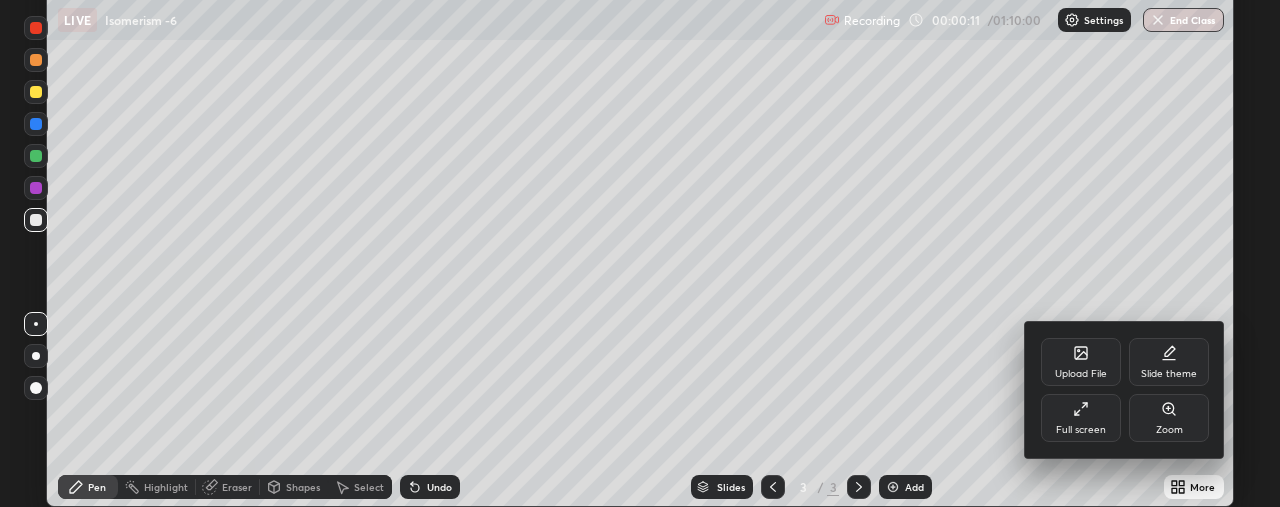 scroll, scrollTop: 507, scrollLeft: 1280, axis: both 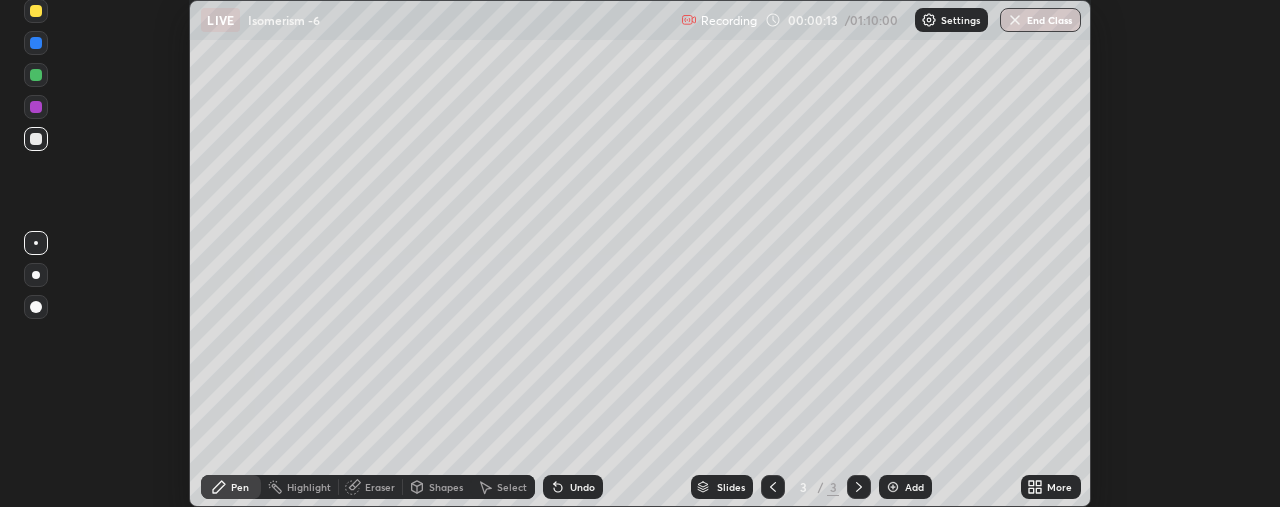 click 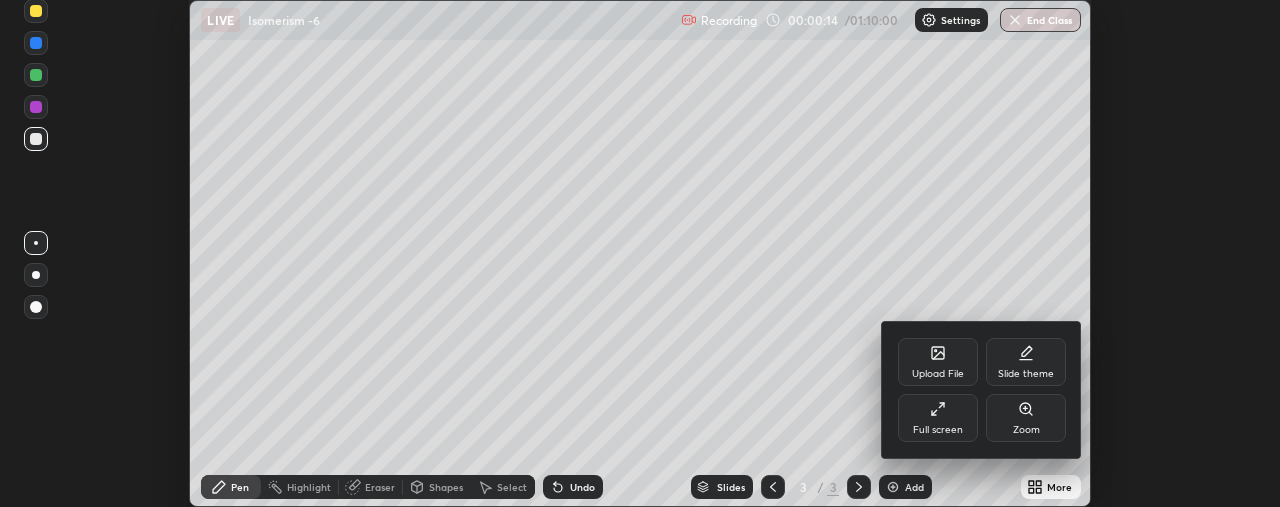 click on "Full screen" at bounding box center (938, 418) 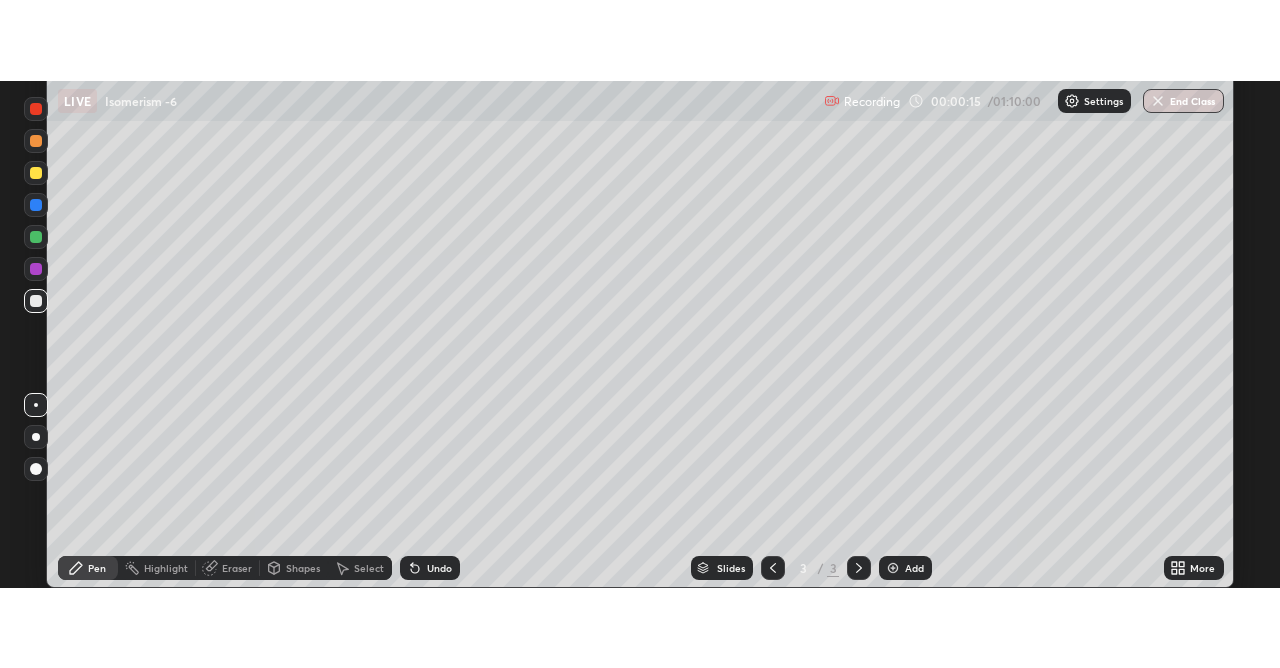 scroll, scrollTop: 99332, scrollLeft: 98720, axis: both 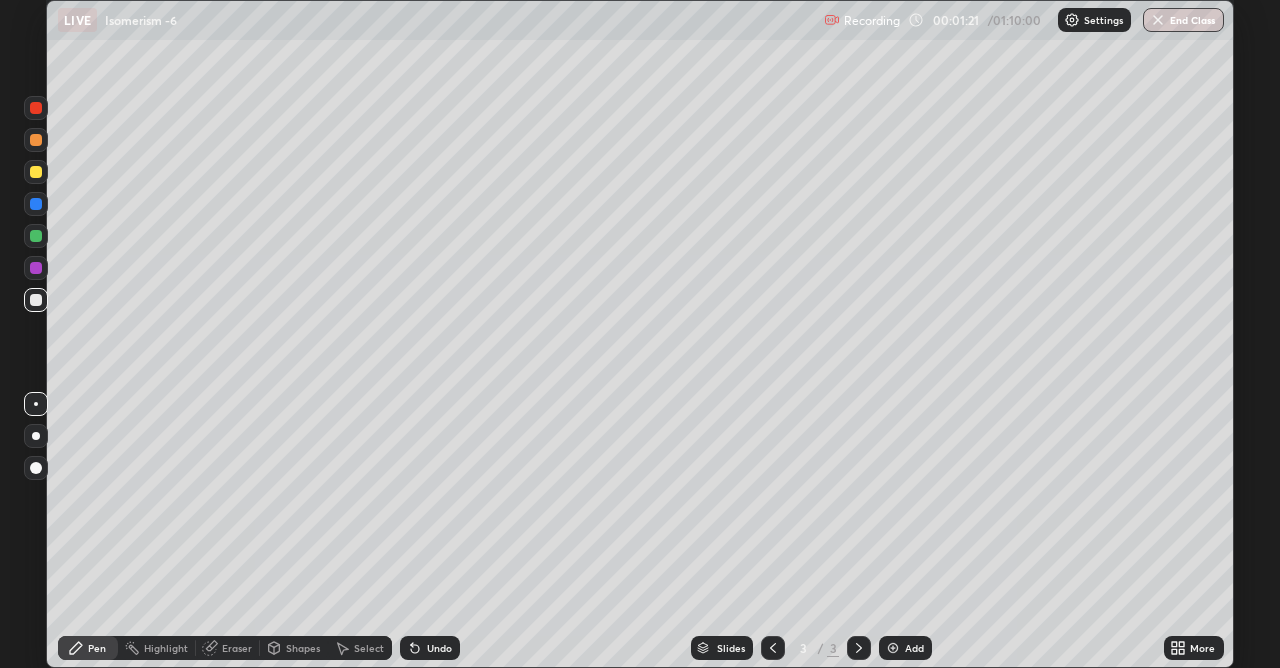 click at bounding box center (36, 436) 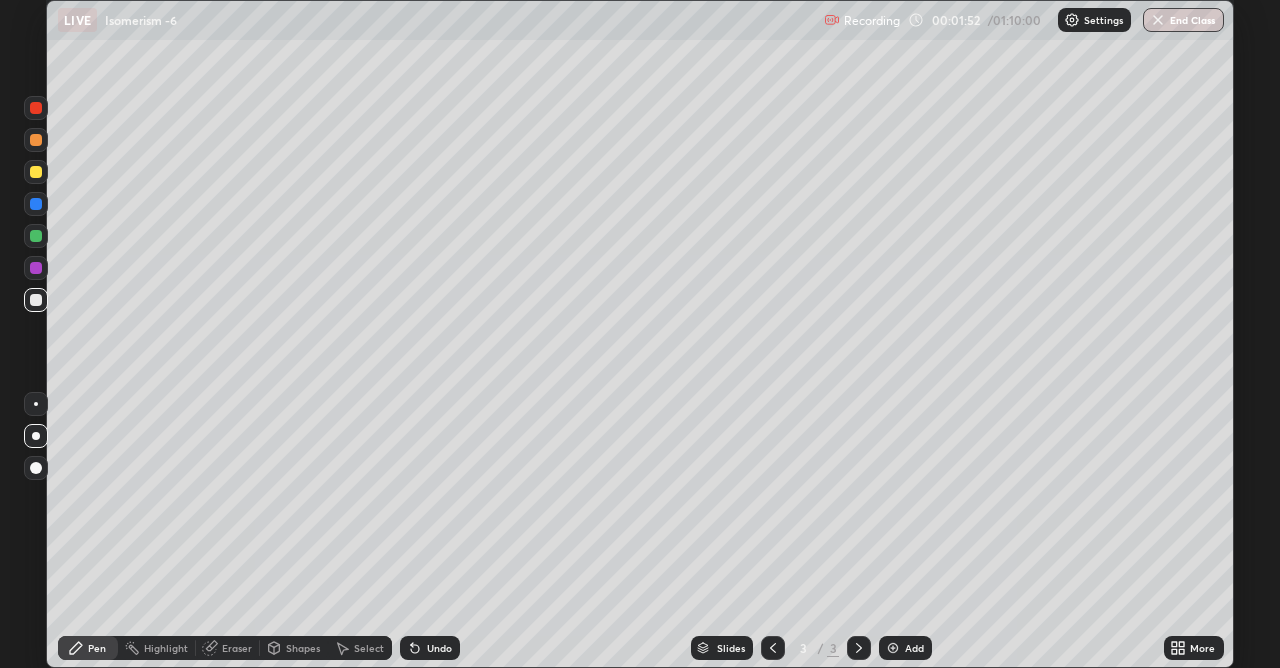 click at bounding box center [36, 468] 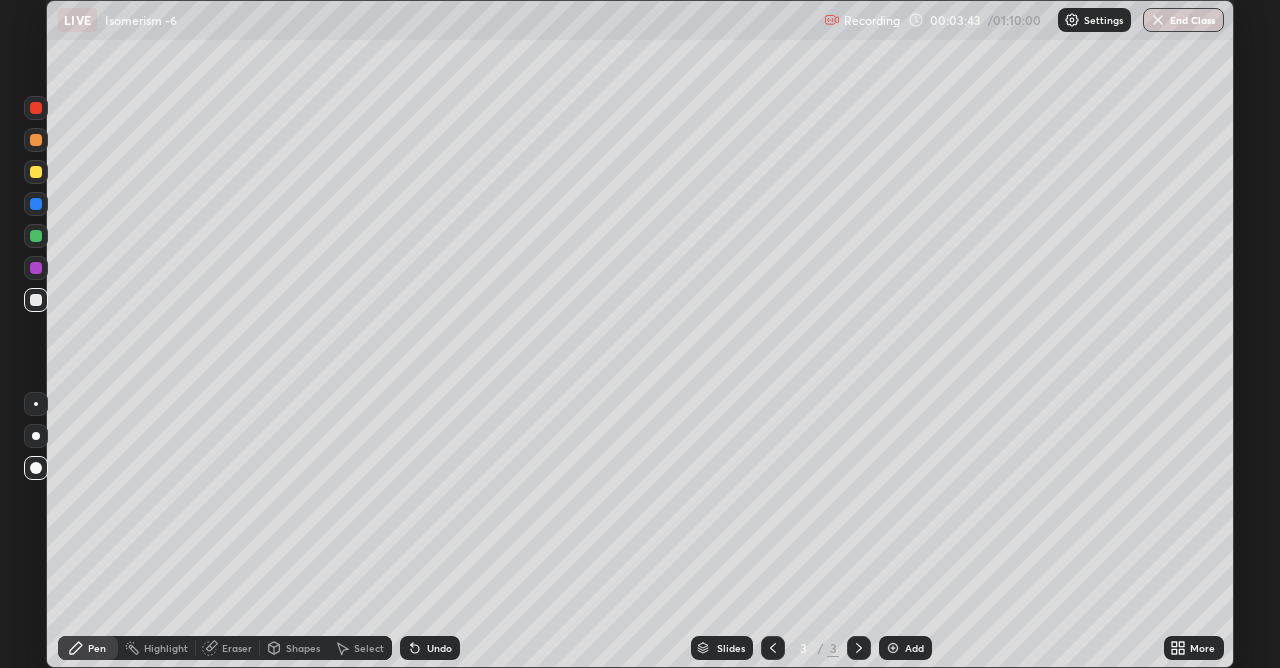 click at bounding box center [36, 172] 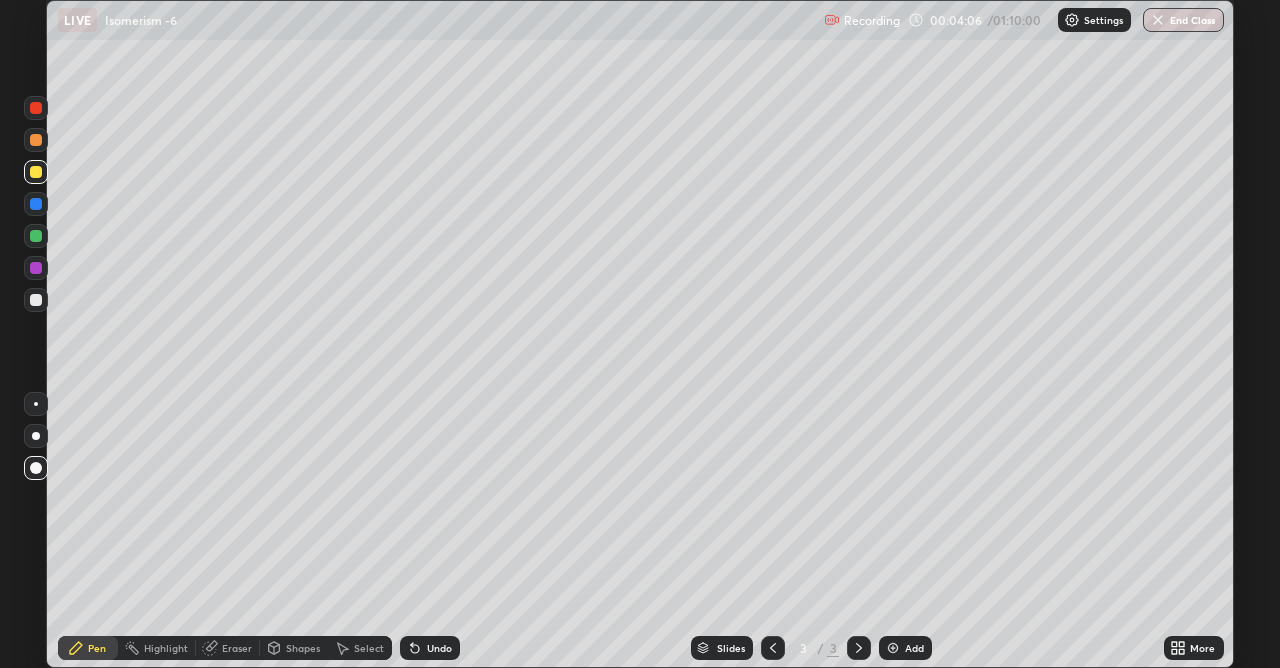 click at bounding box center [36, 300] 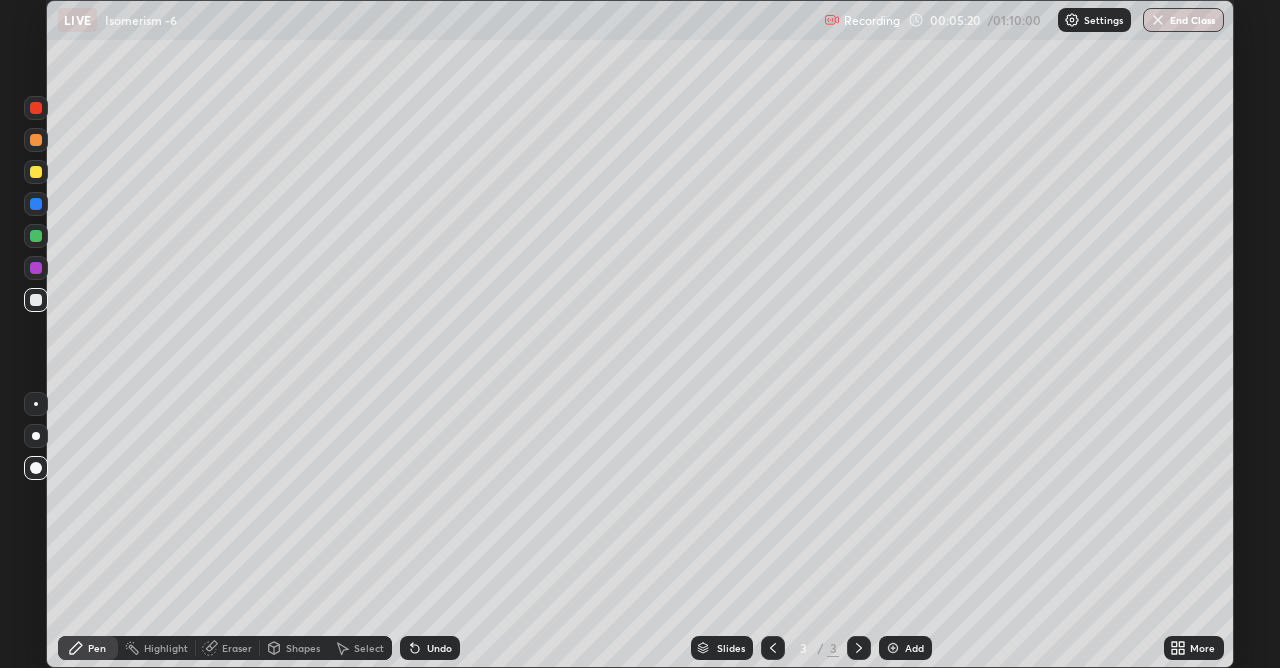click at bounding box center [36, 172] 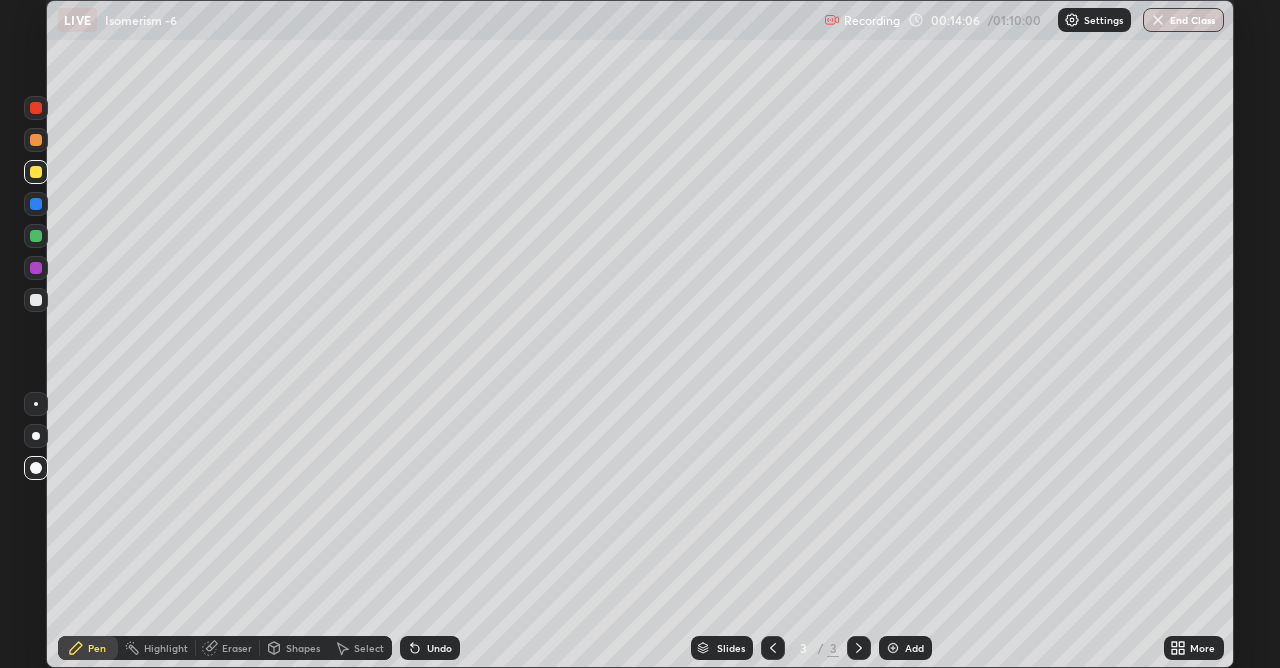 click at bounding box center (36, 404) 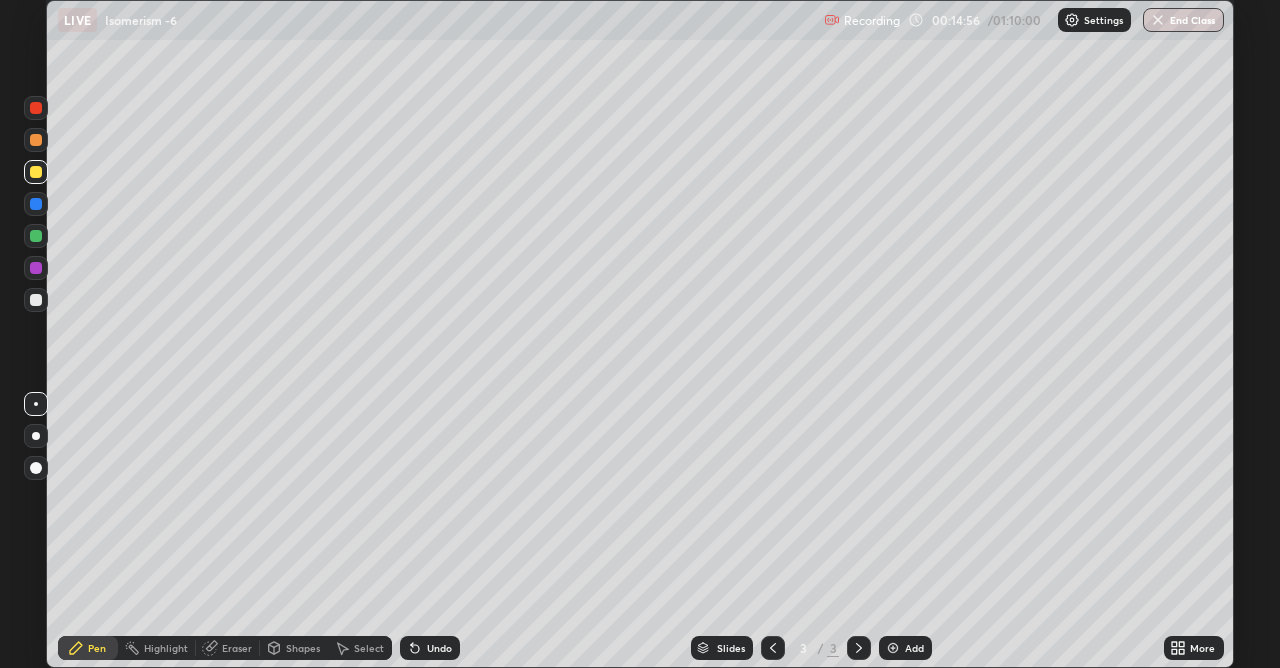 click on "Eraser" at bounding box center (228, 648) 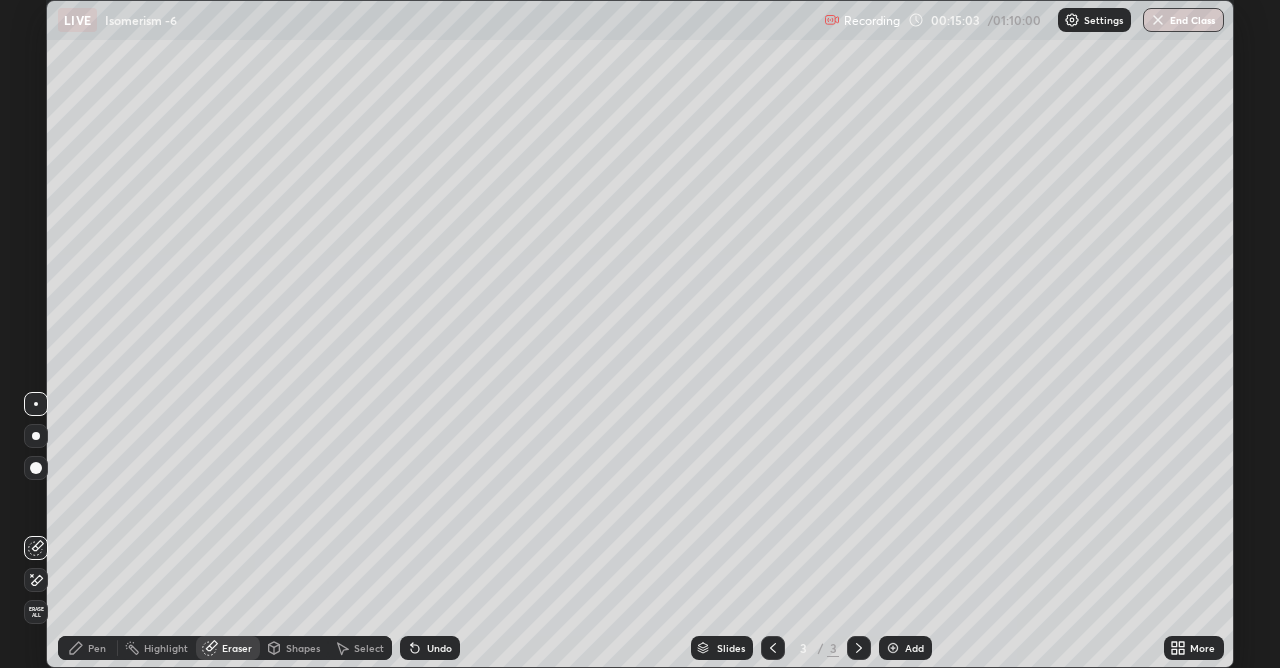click on "Pen" at bounding box center (97, 648) 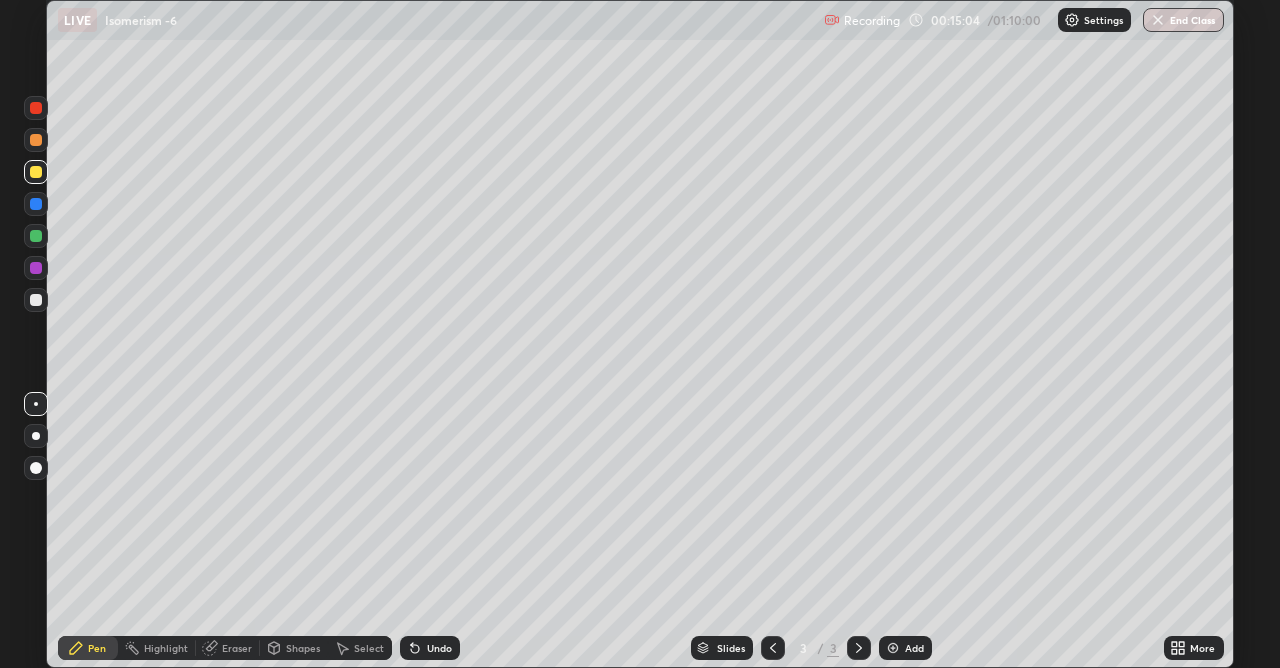 click at bounding box center (36, 300) 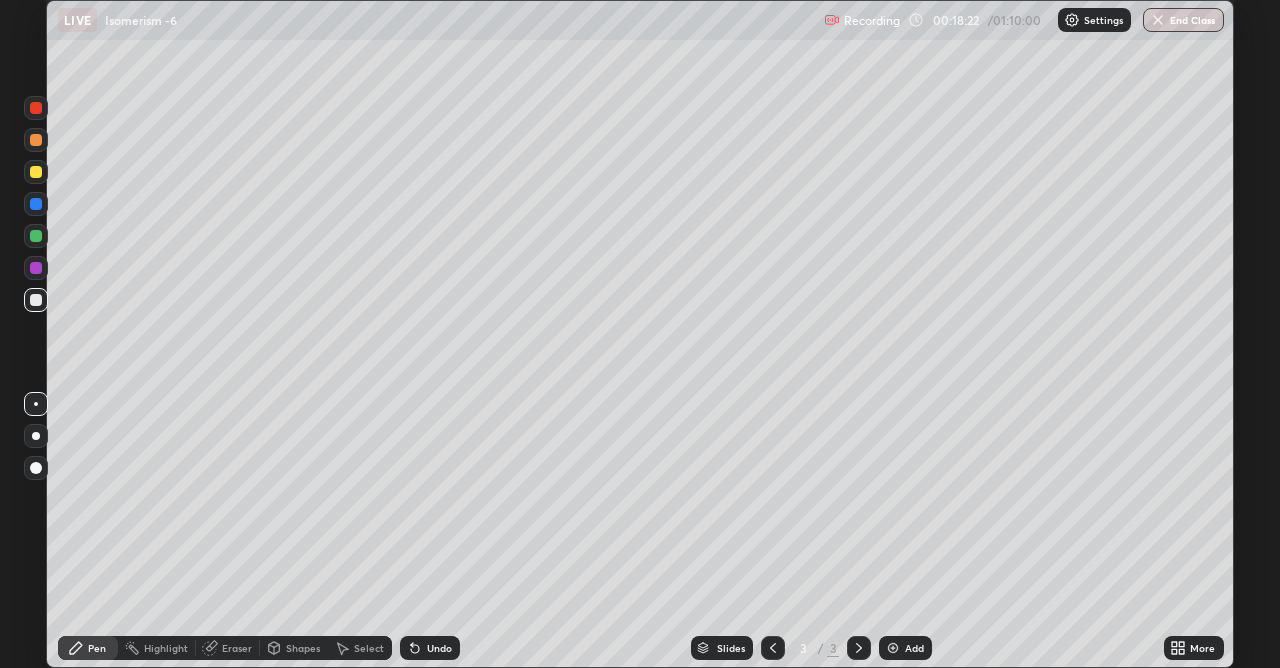 click at bounding box center [36, 236] 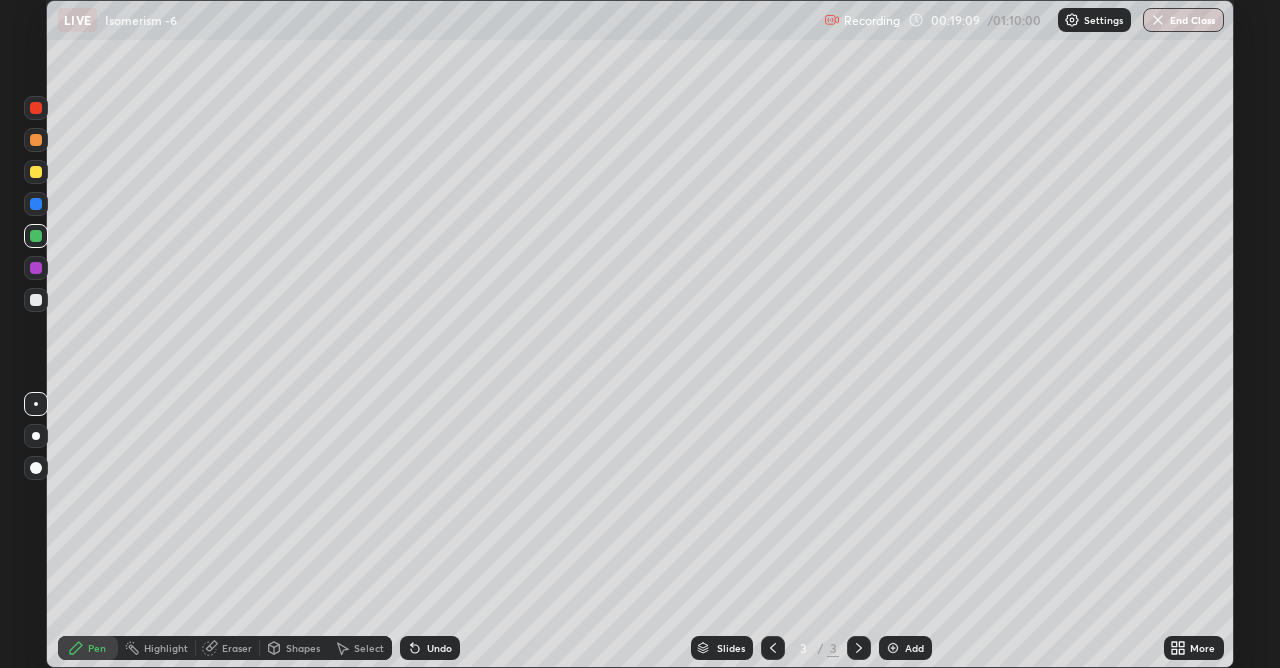 click at bounding box center [36, 172] 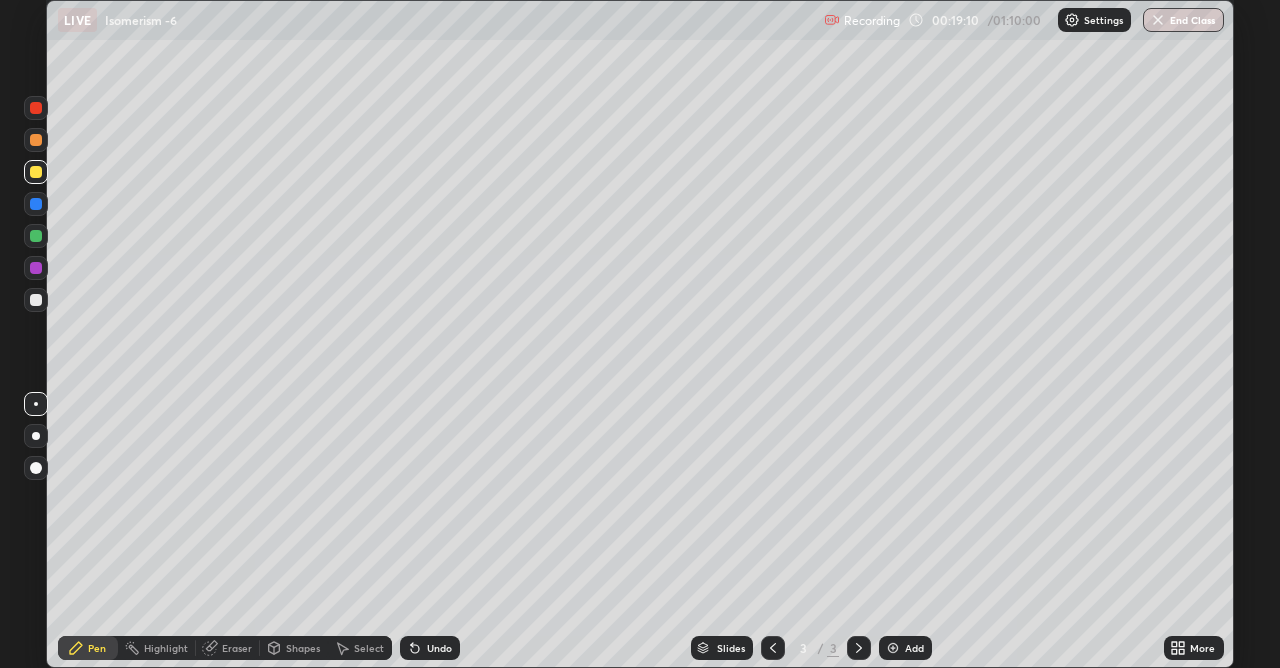 click at bounding box center (36, 436) 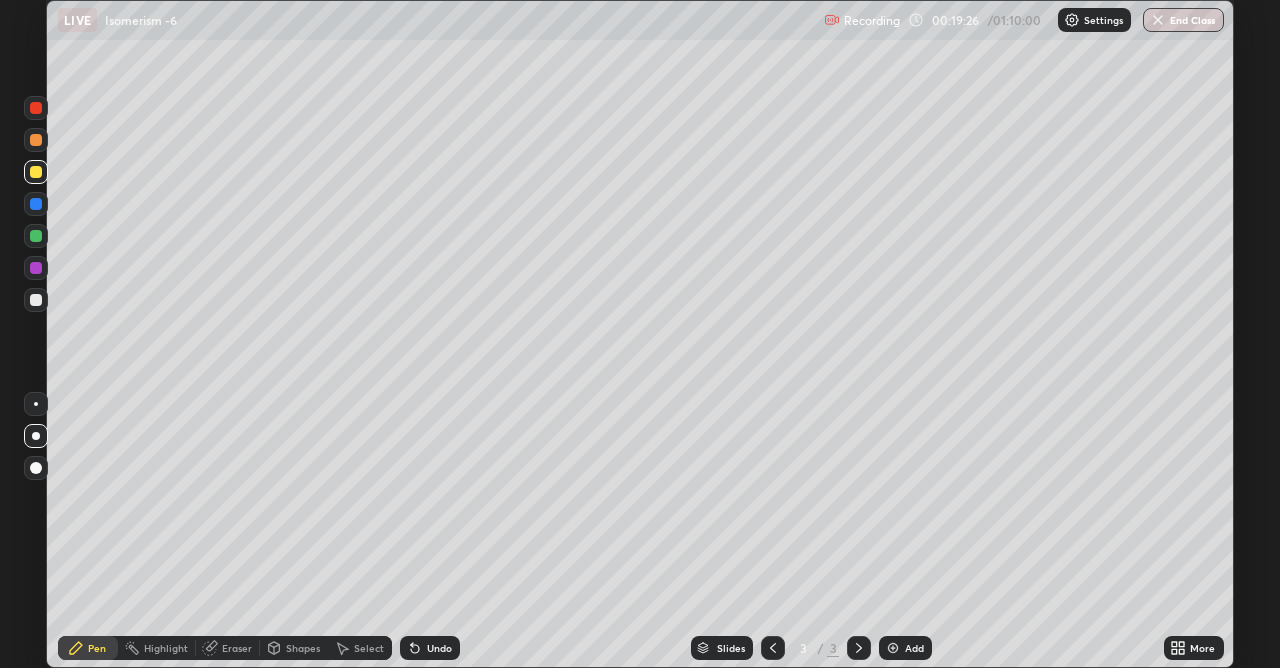 click at bounding box center [893, 648] 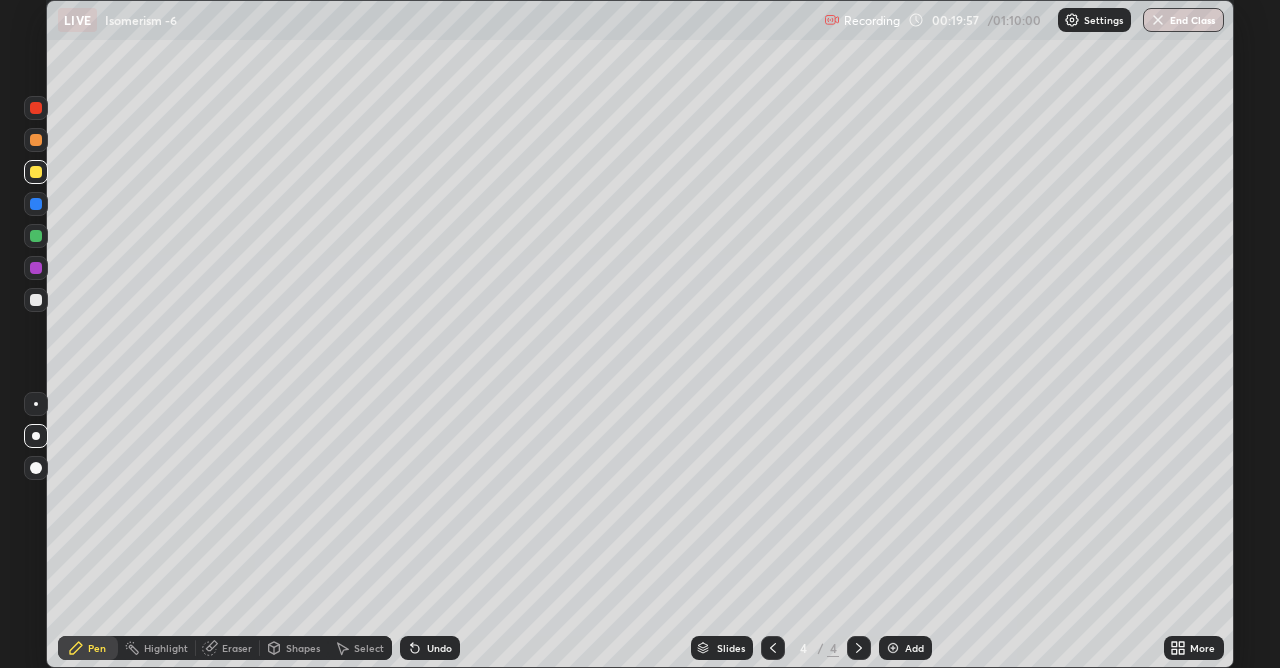 click at bounding box center (36, 300) 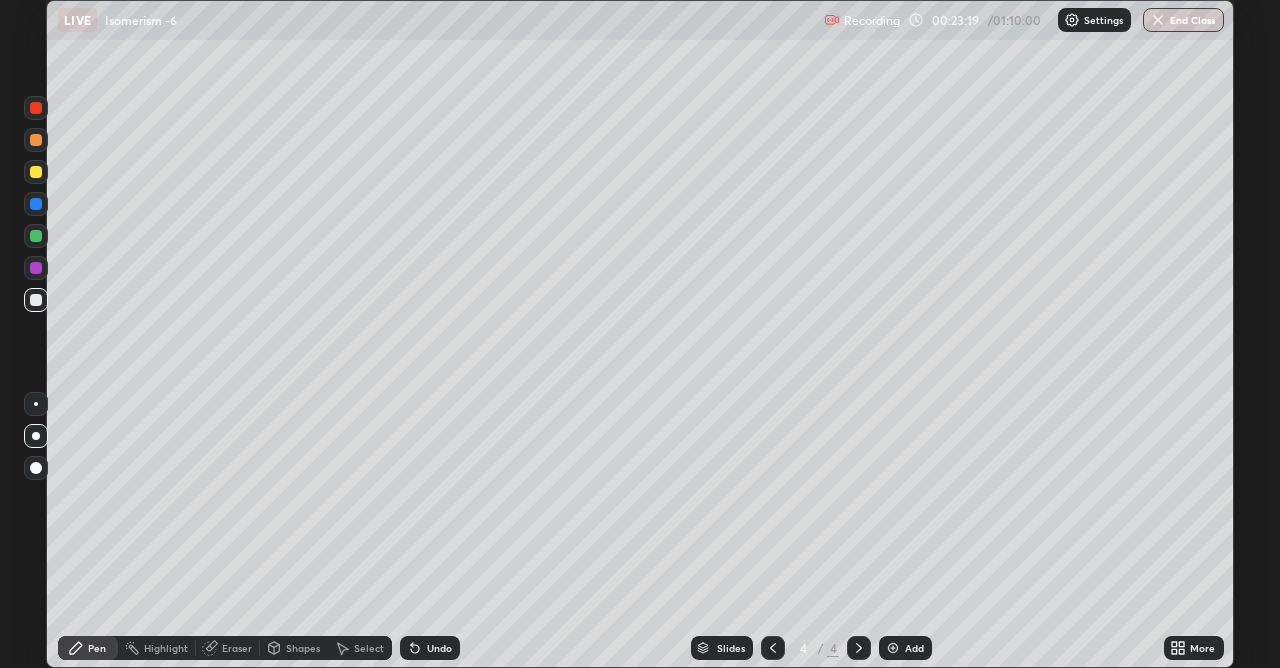 click at bounding box center [36, 236] 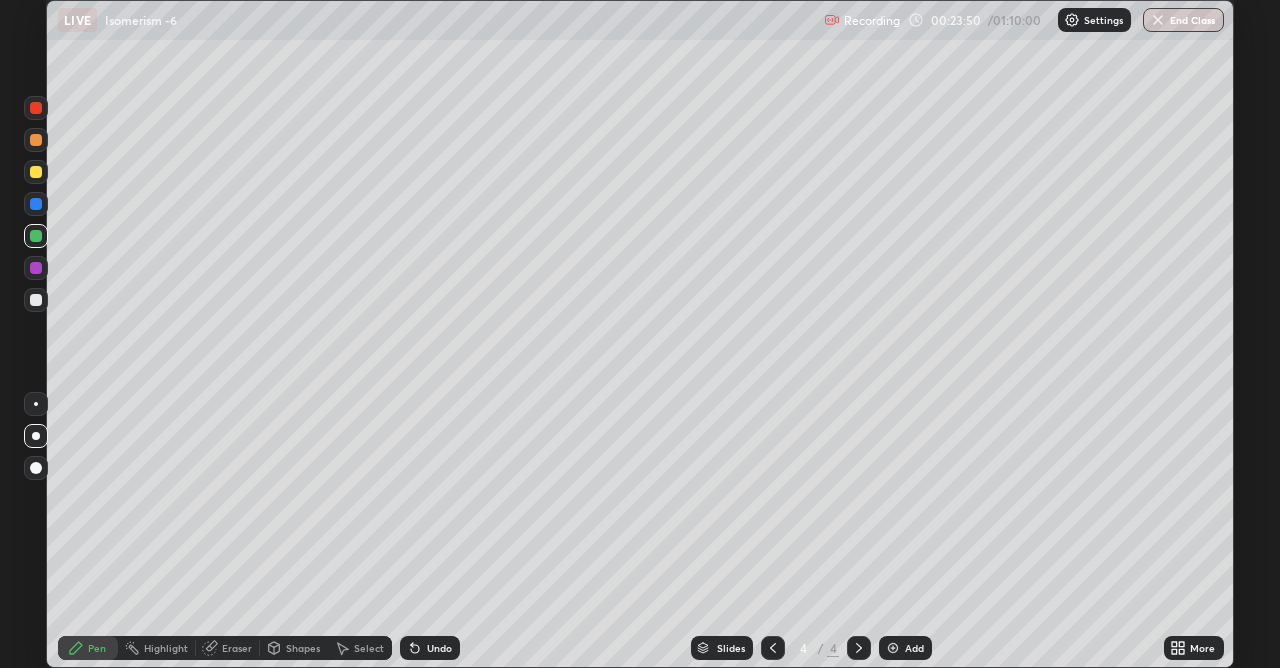 click at bounding box center [36, 172] 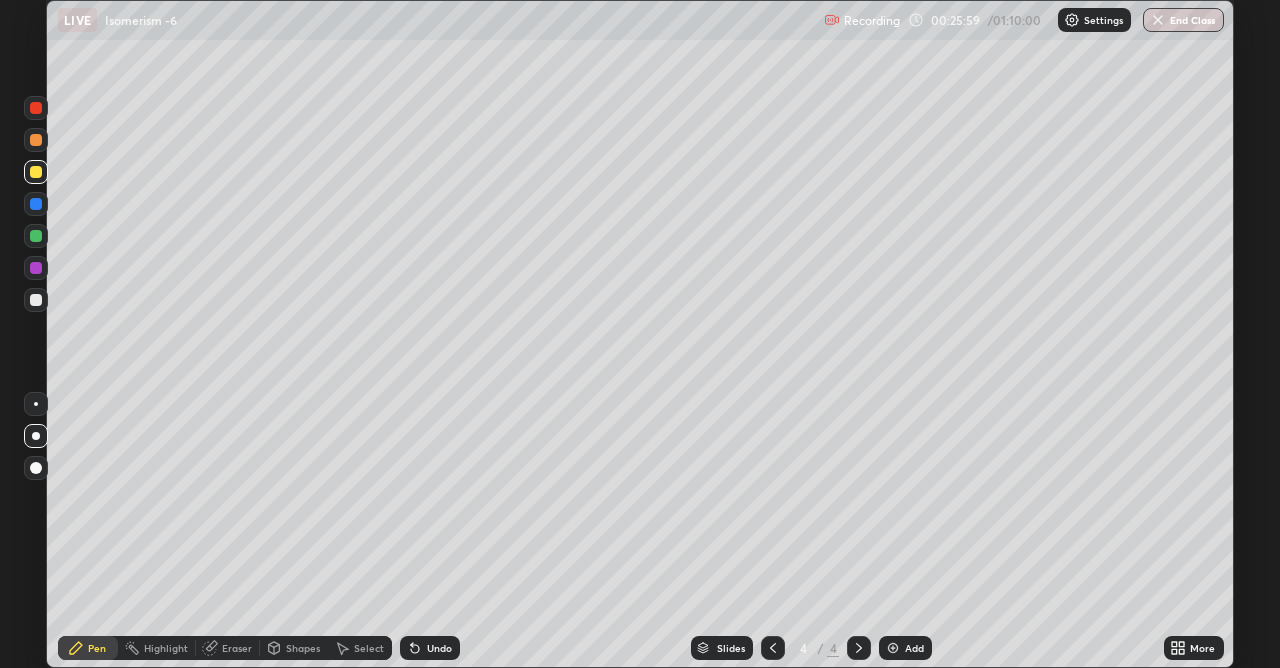 click at bounding box center (36, 300) 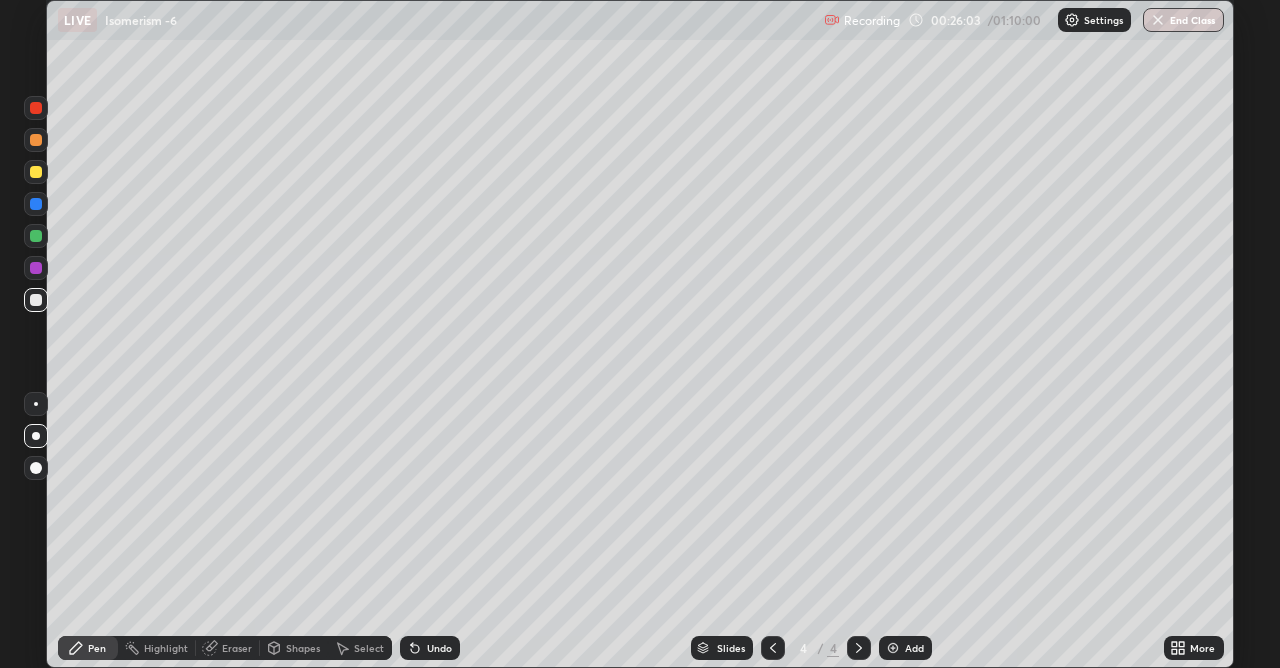 click at bounding box center (893, 648) 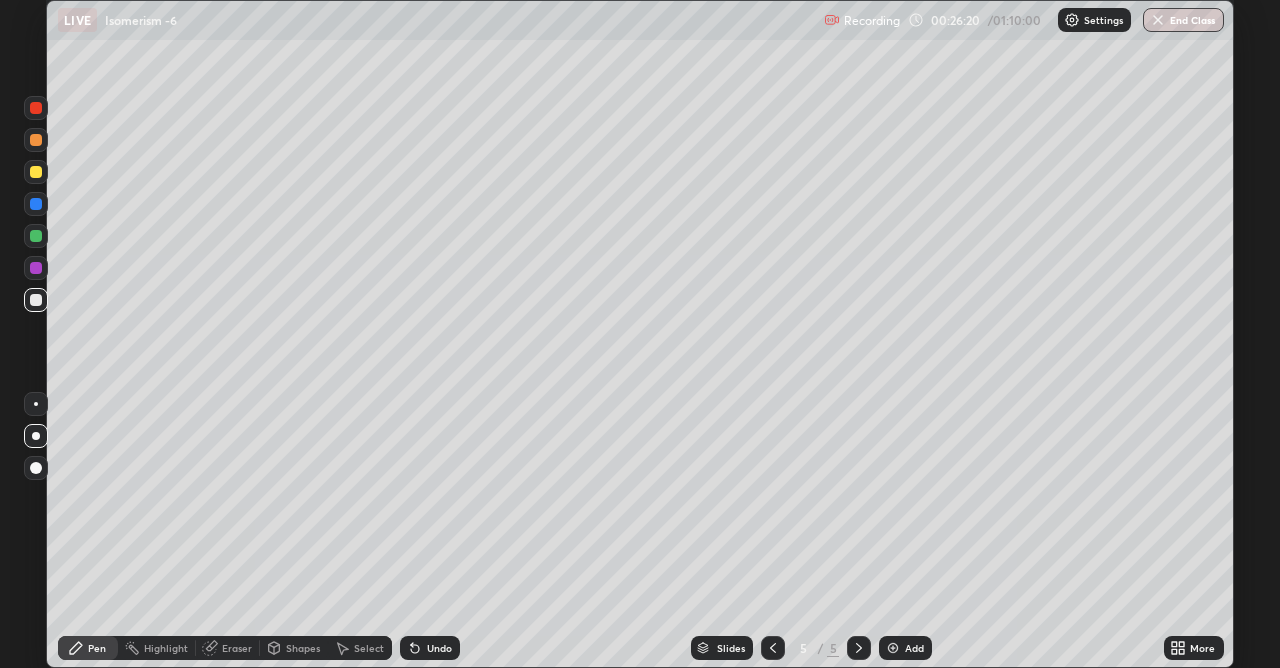 click on "Eraser" at bounding box center [237, 648] 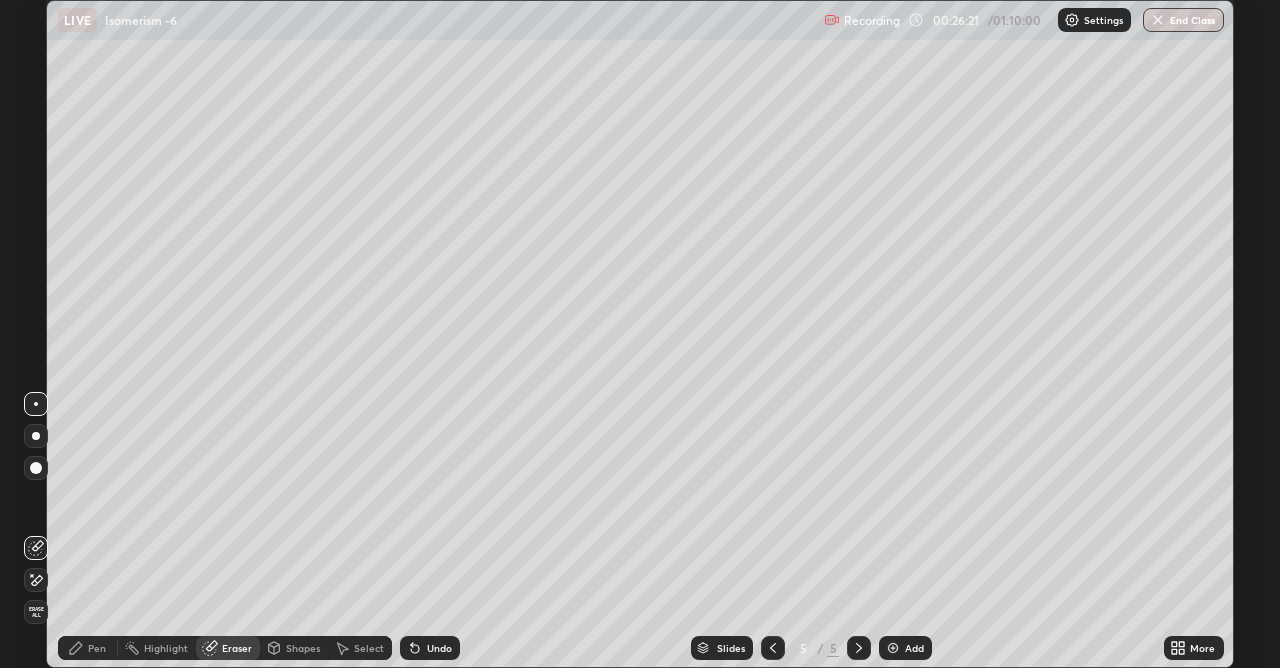 click at bounding box center (36, 580) 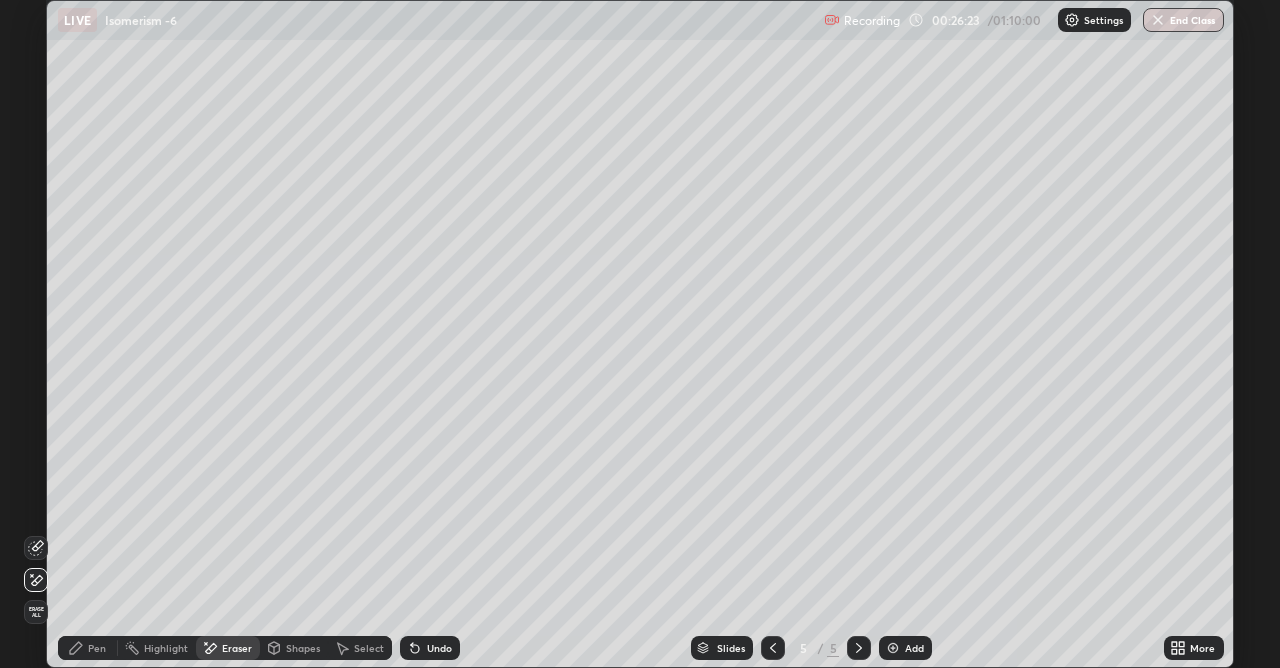 click on "Pen" at bounding box center (88, 648) 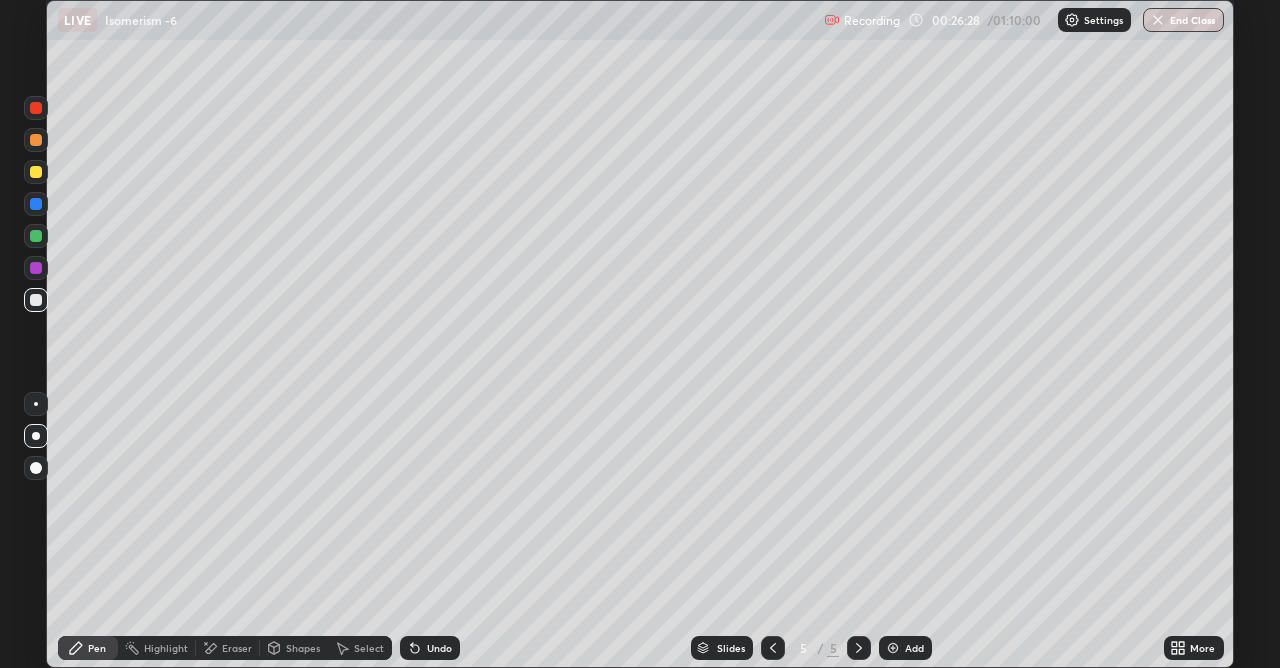 click at bounding box center (36, 236) 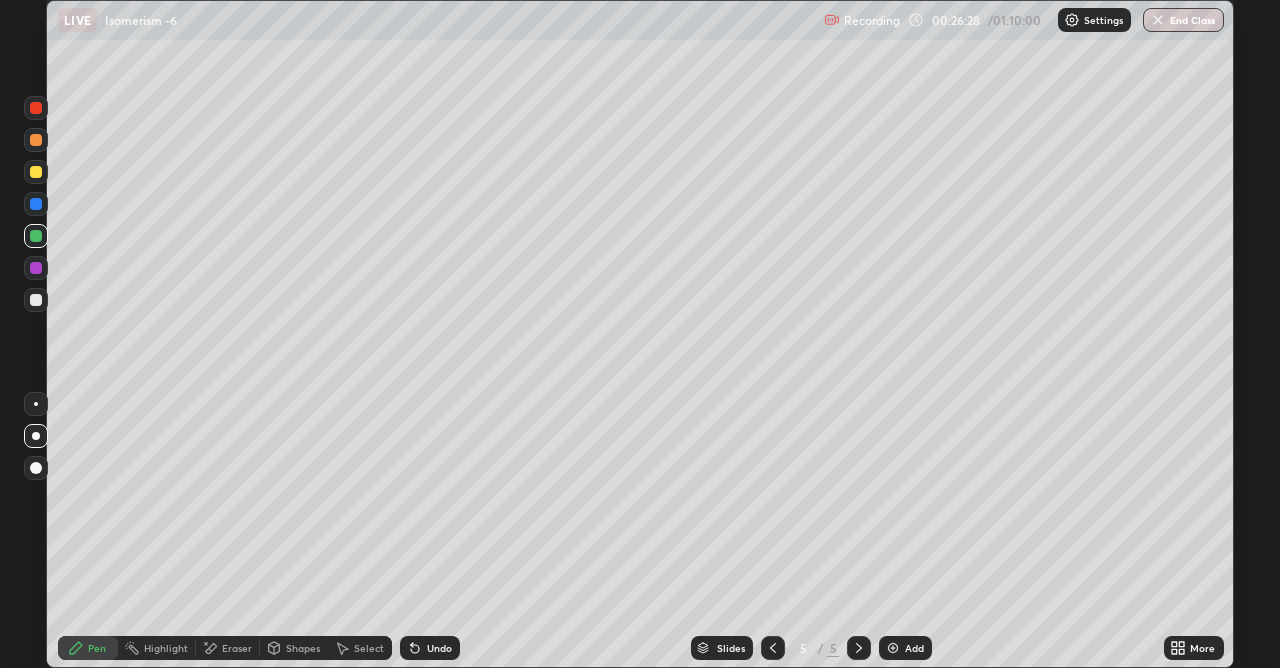 click at bounding box center (36, 172) 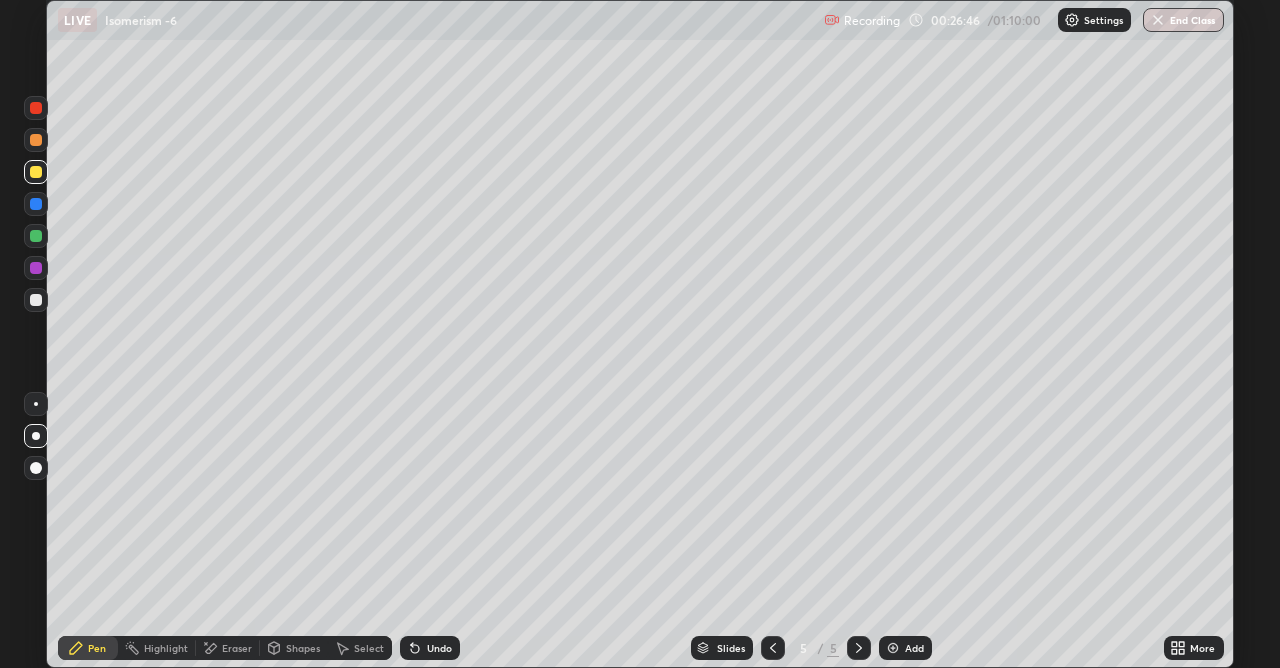click at bounding box center [36, 300] 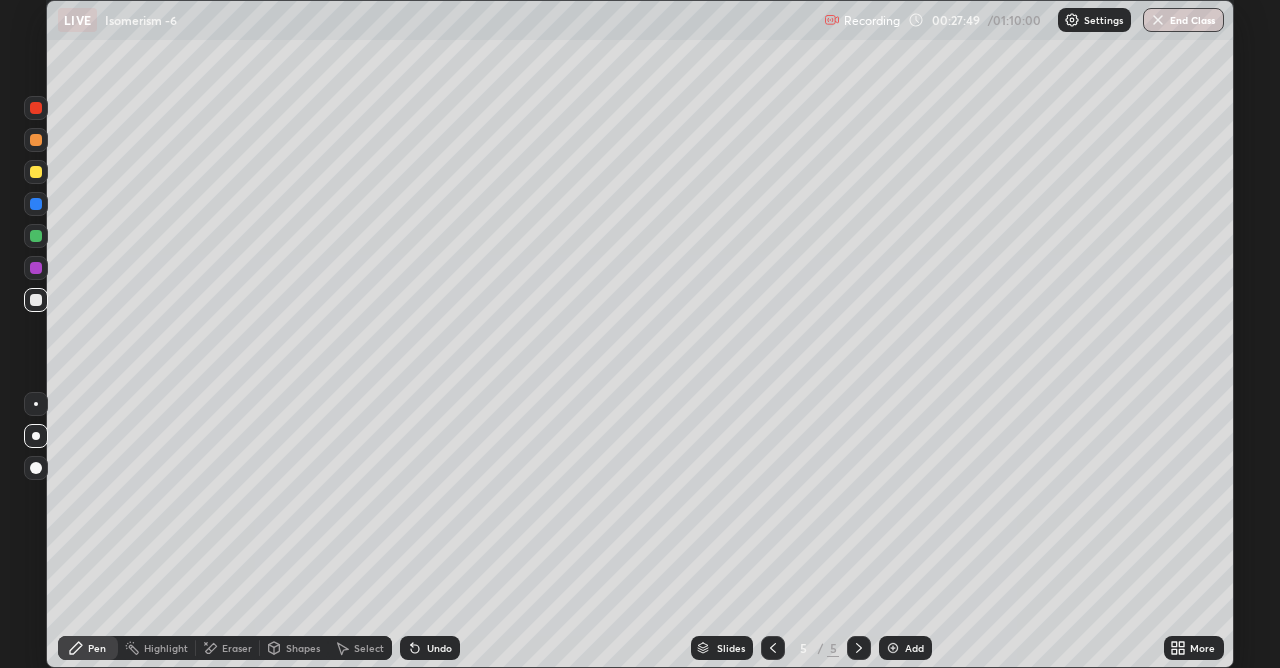 click at bounding box center [36, 140] 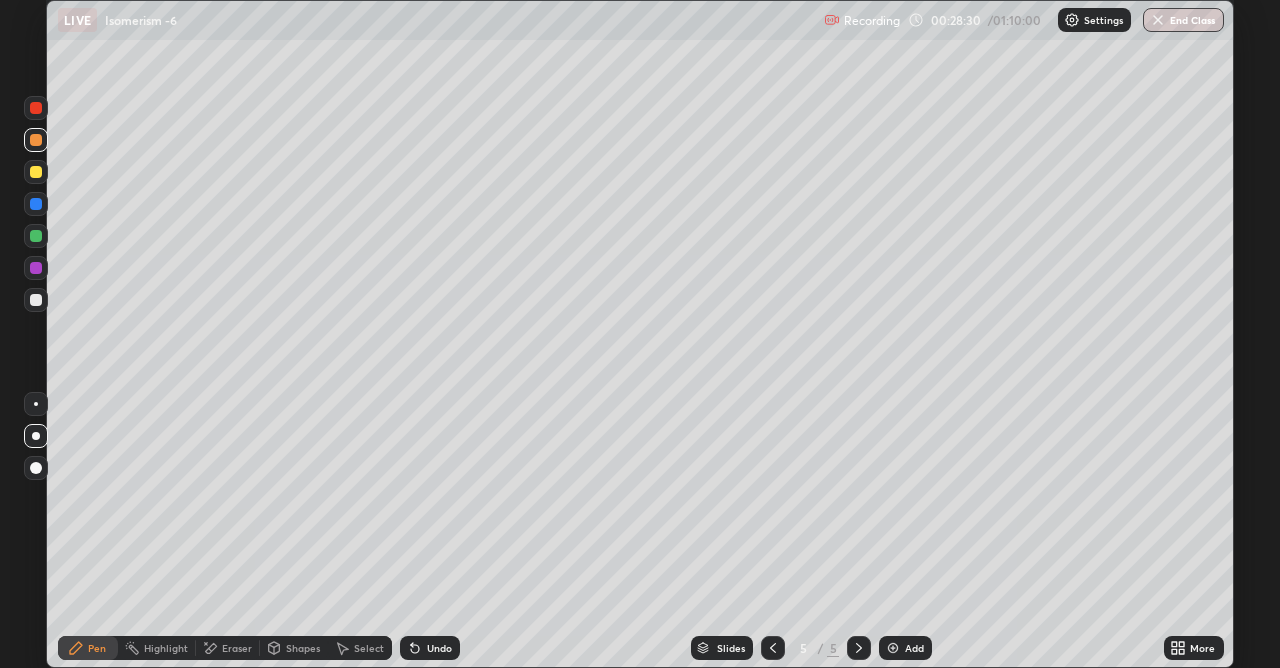 click at bounding box center (36, 172) 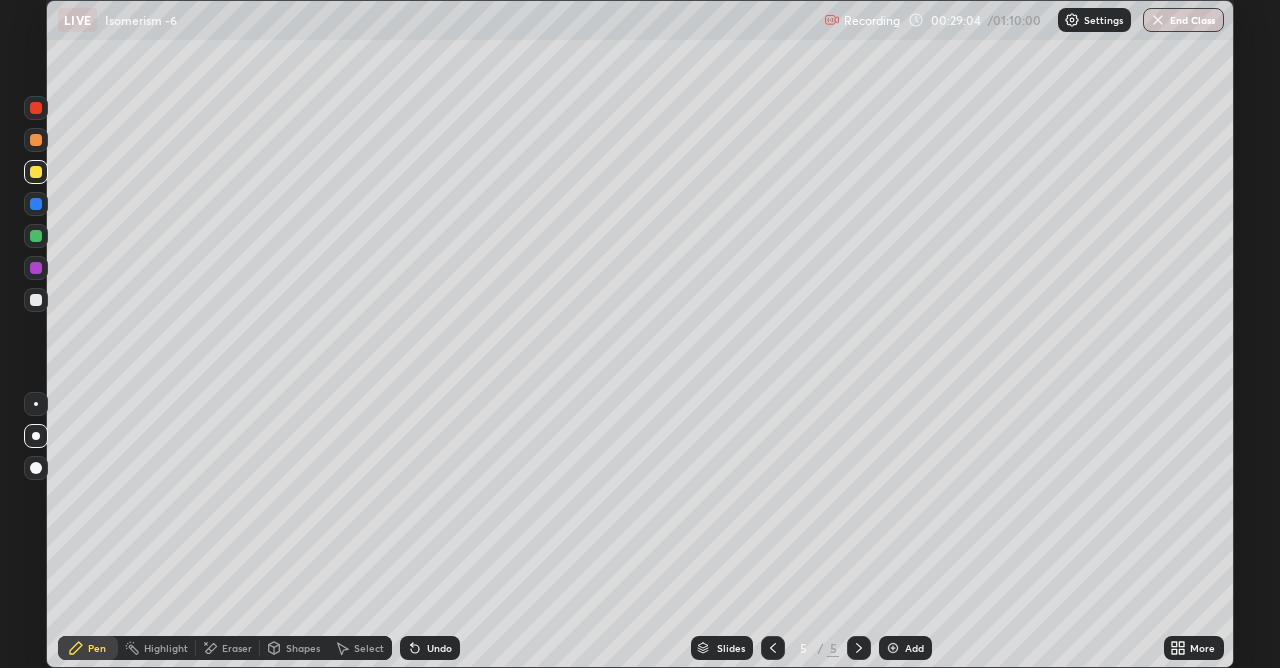 click at bounding box center [893, 648] 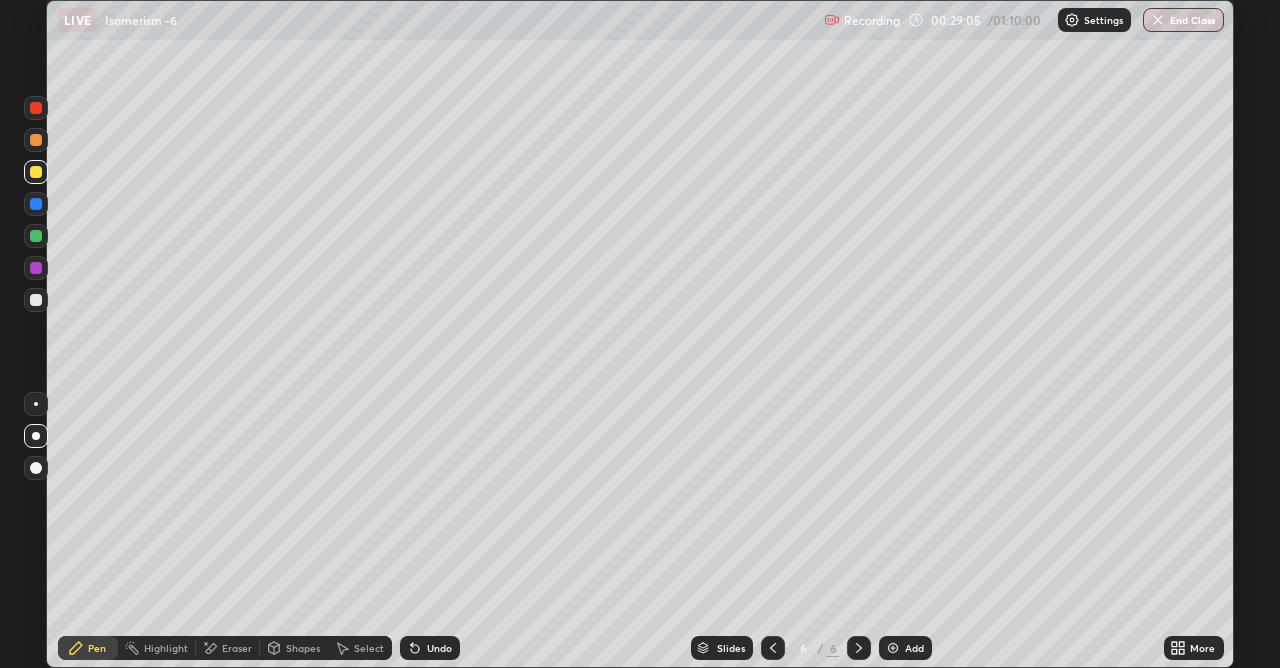 click at bounding box center [36, 468] 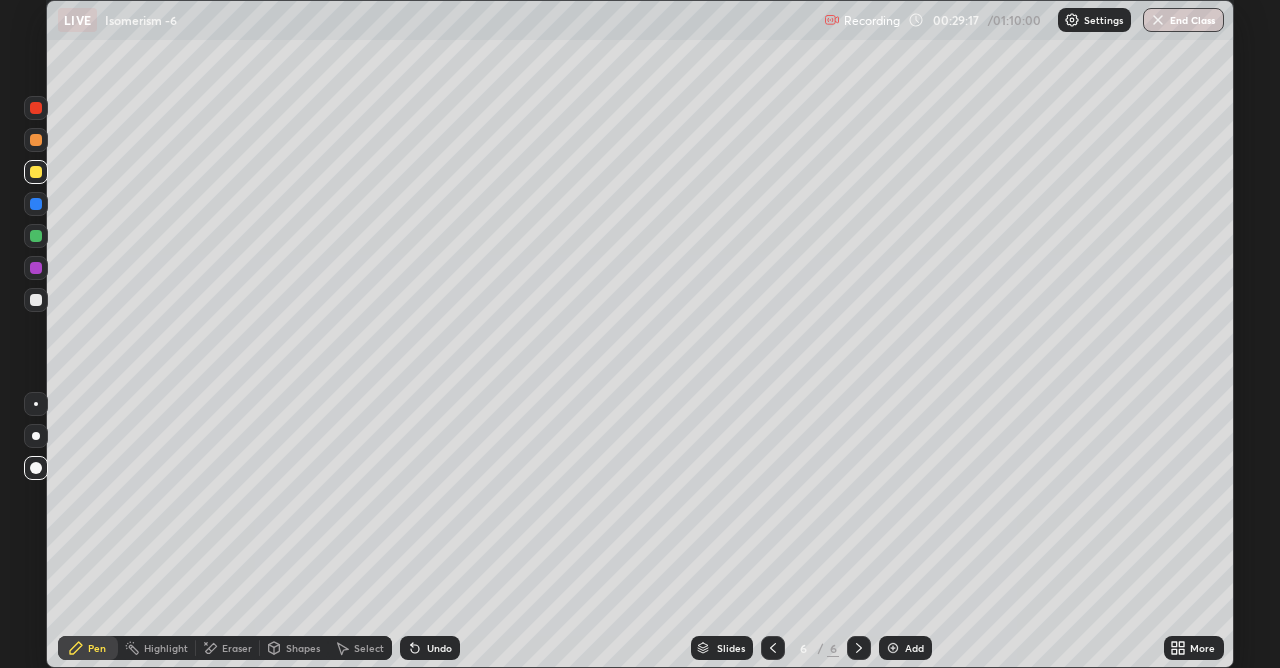 click 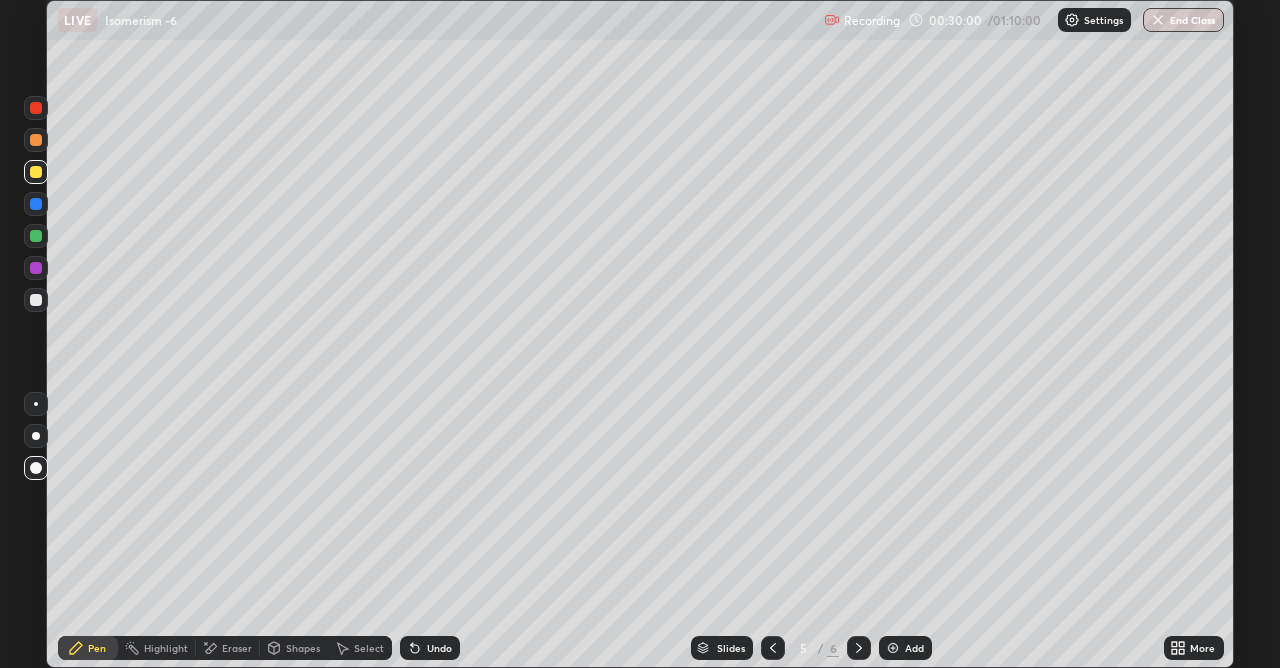 click 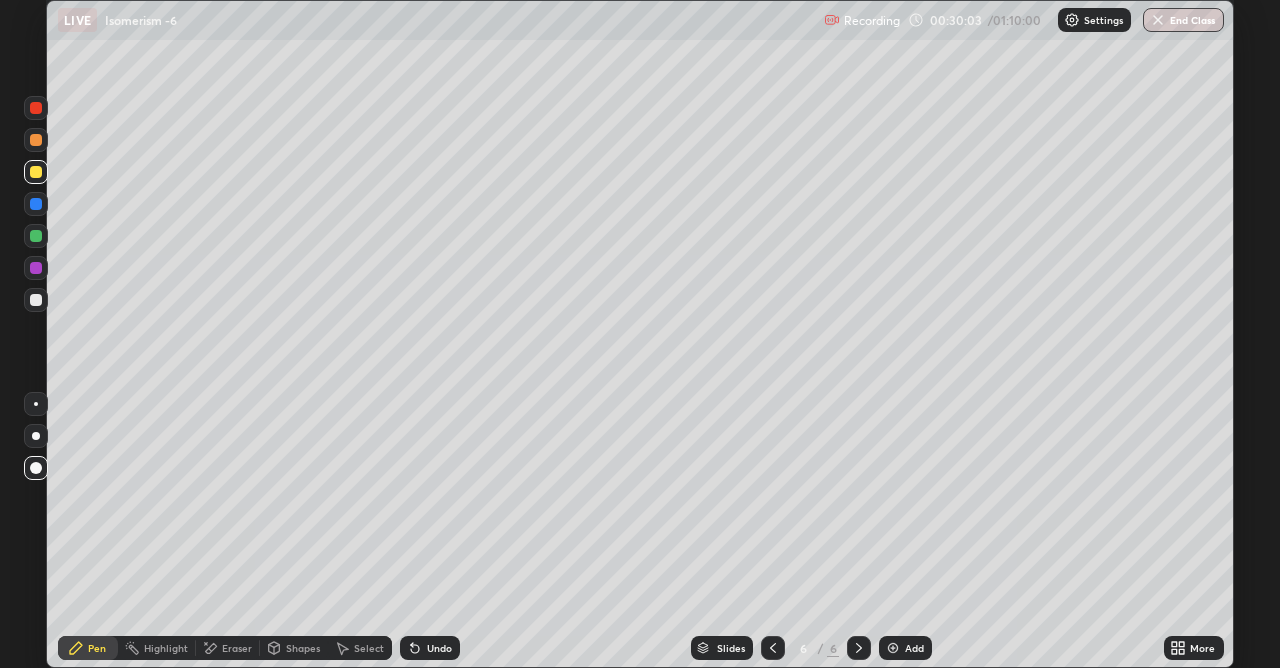click at bounding box center [36, 300] 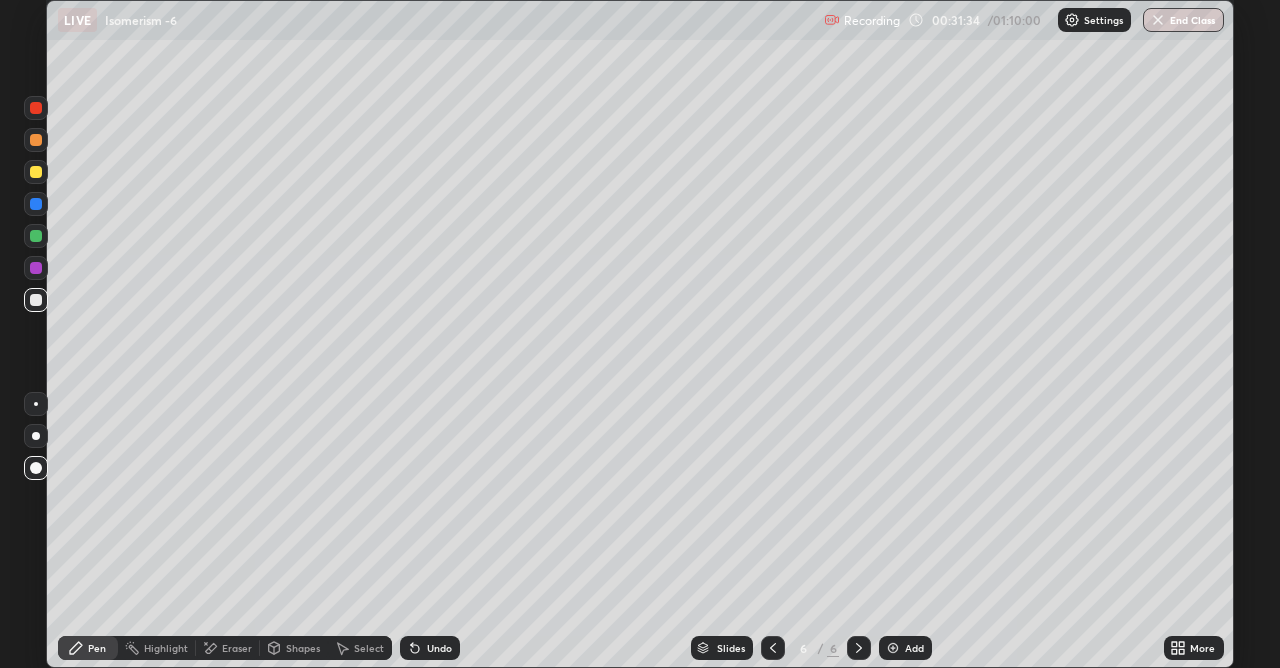 click 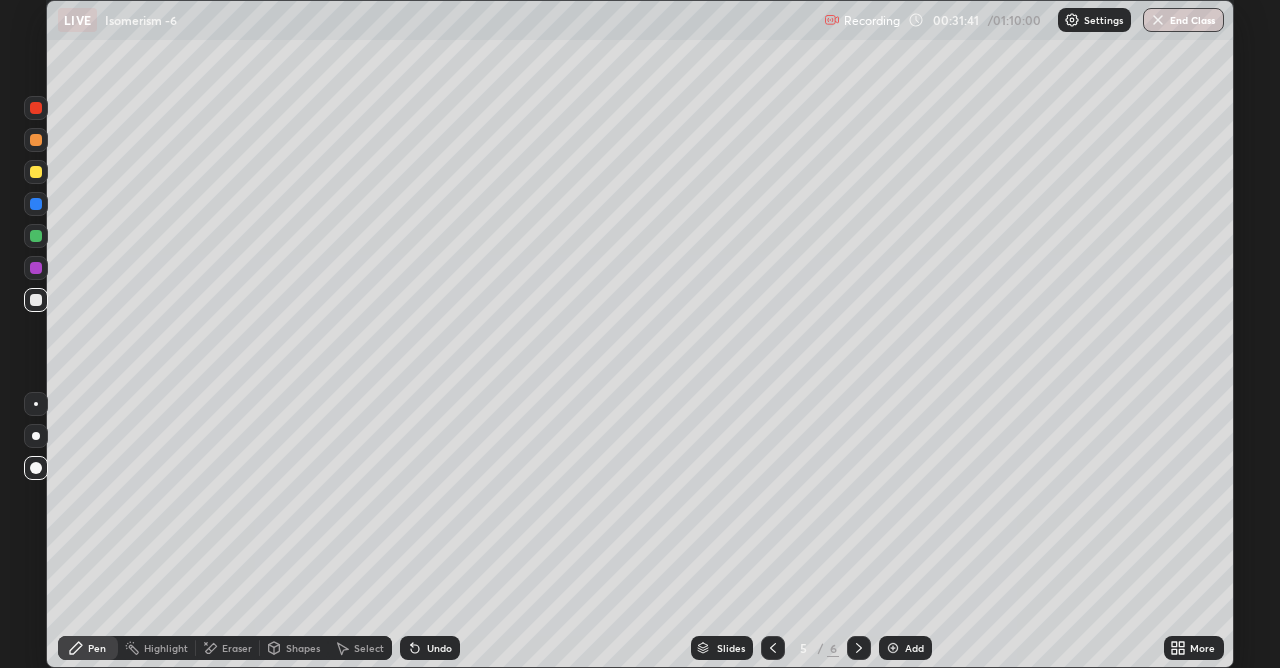 click 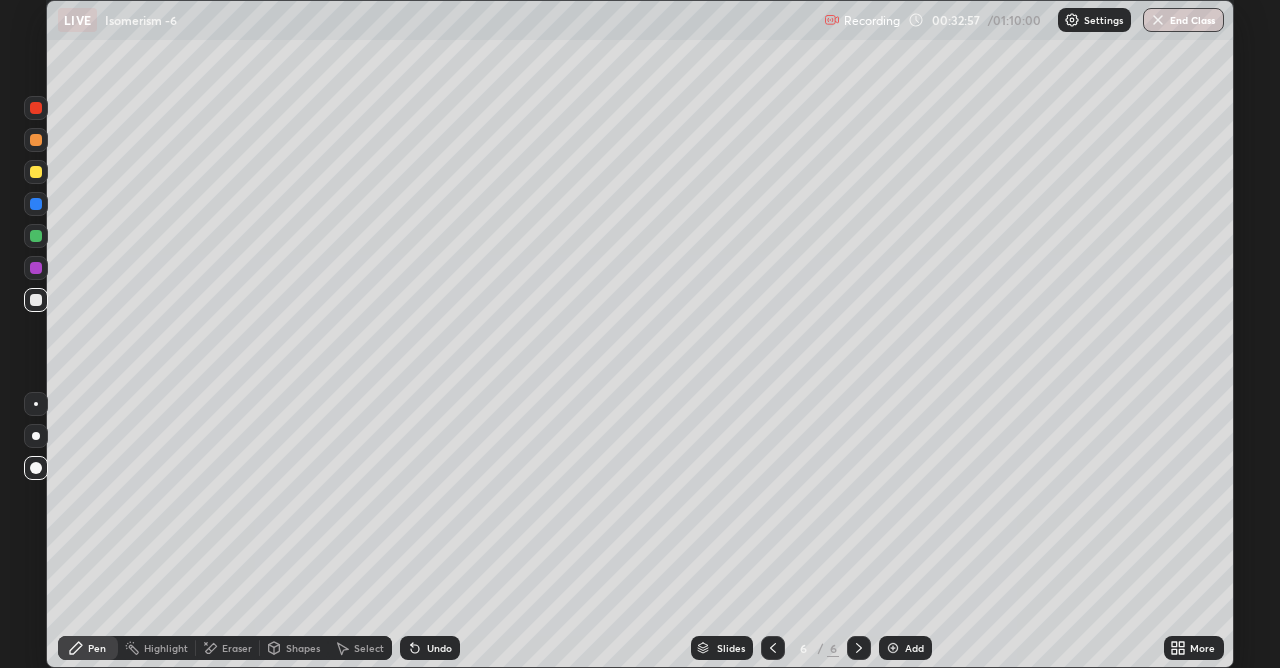 click 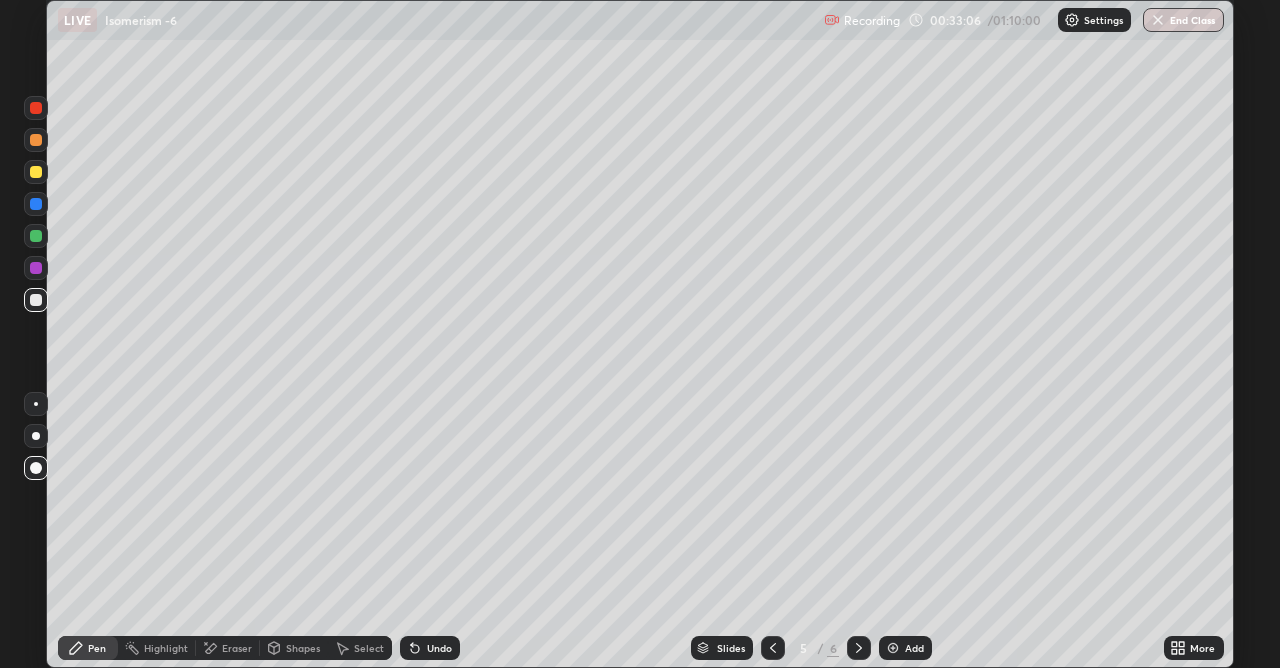 click at bounding box center [36, 404] 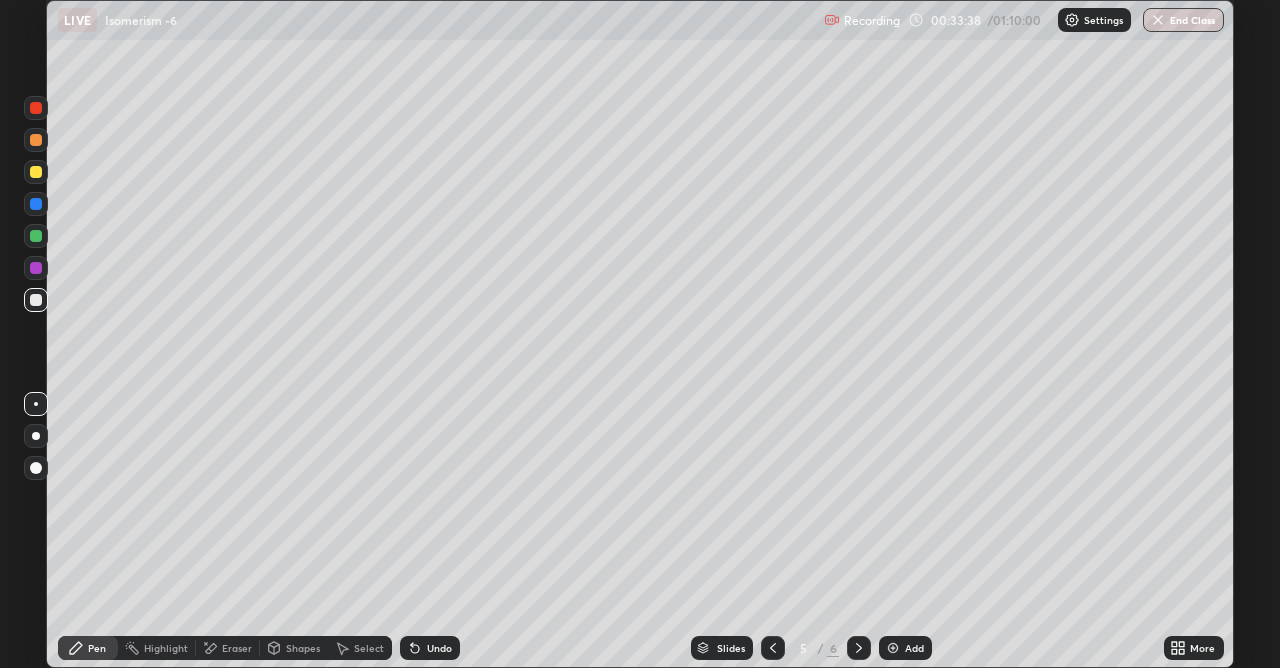 click at bounding box center [36, 172] 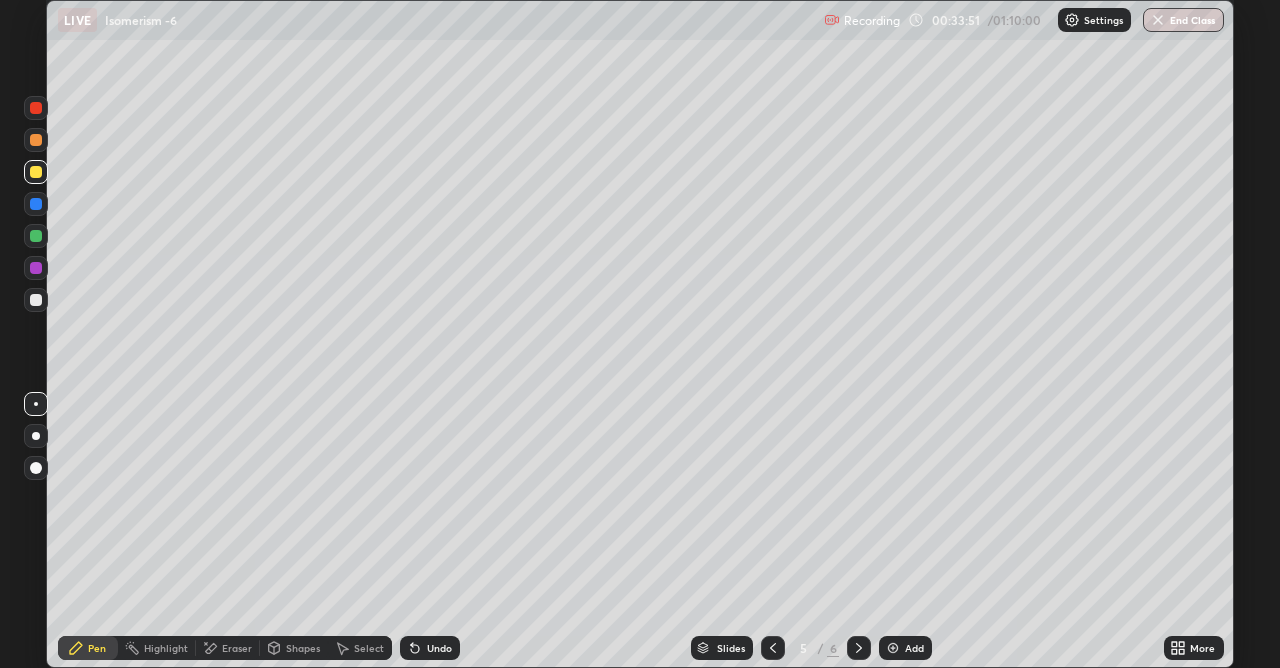 click on "Eraser" at bounding box center [237, 648] 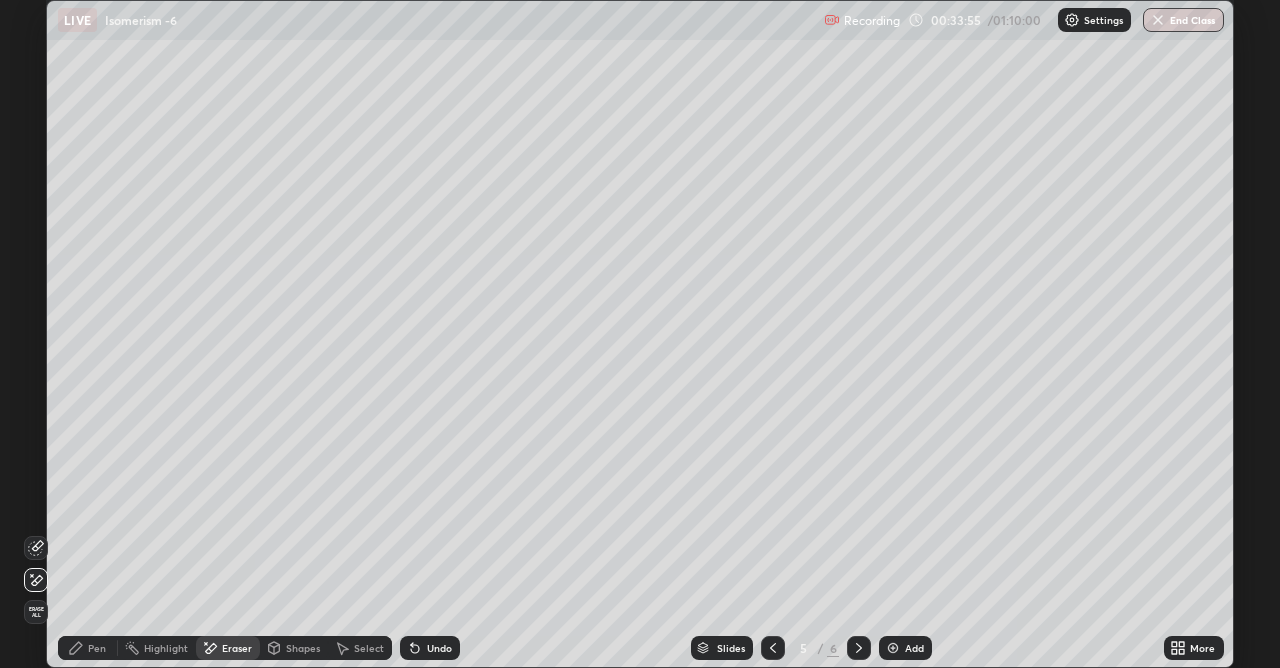 click on "Pen" at bounding box center (97, 648) 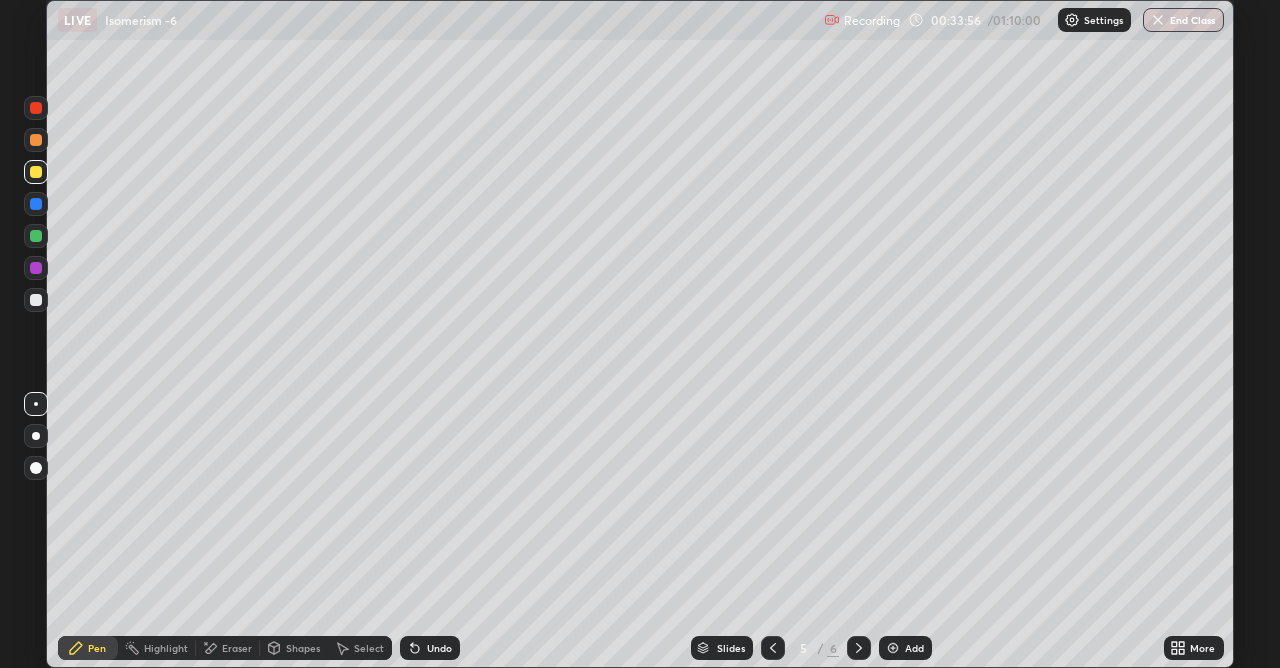 click at bounding box center [36, 436] 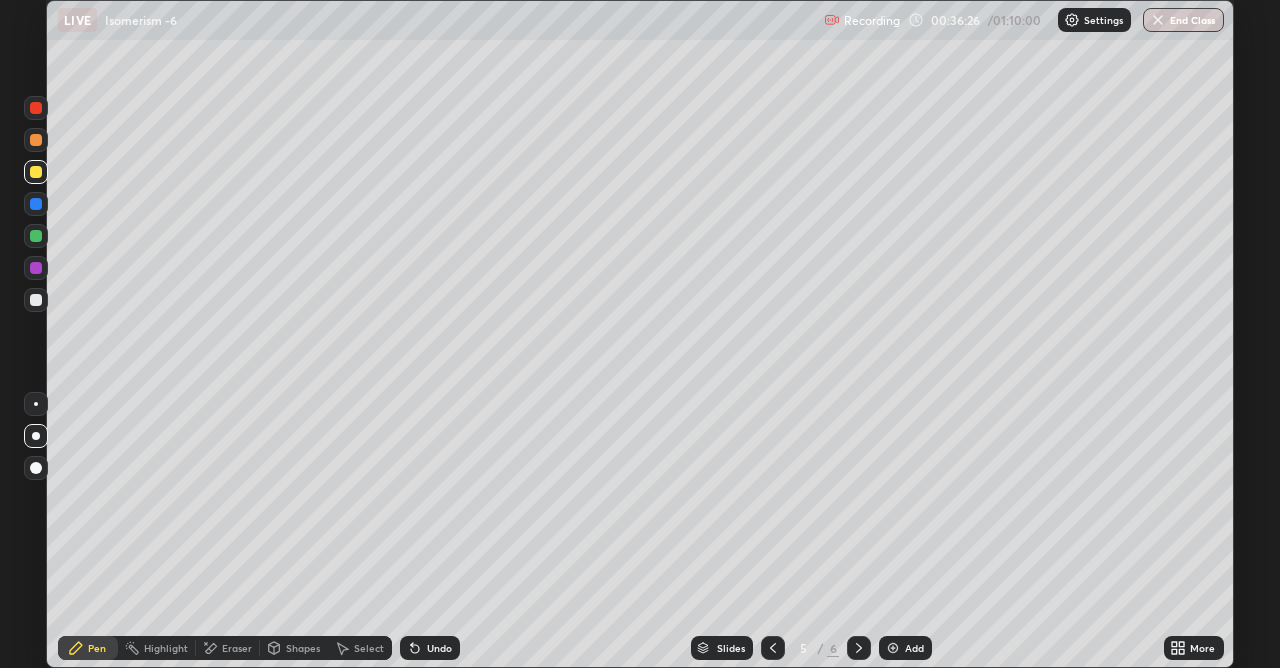 click at bounding box center [859, 648] 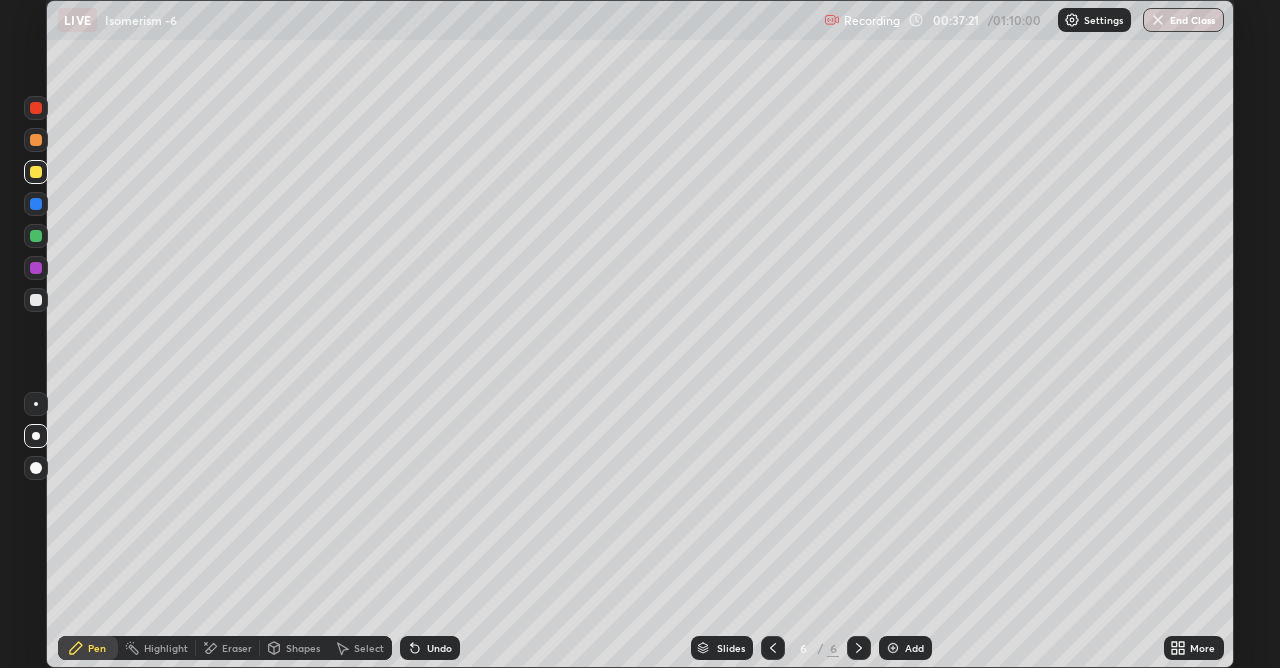 click 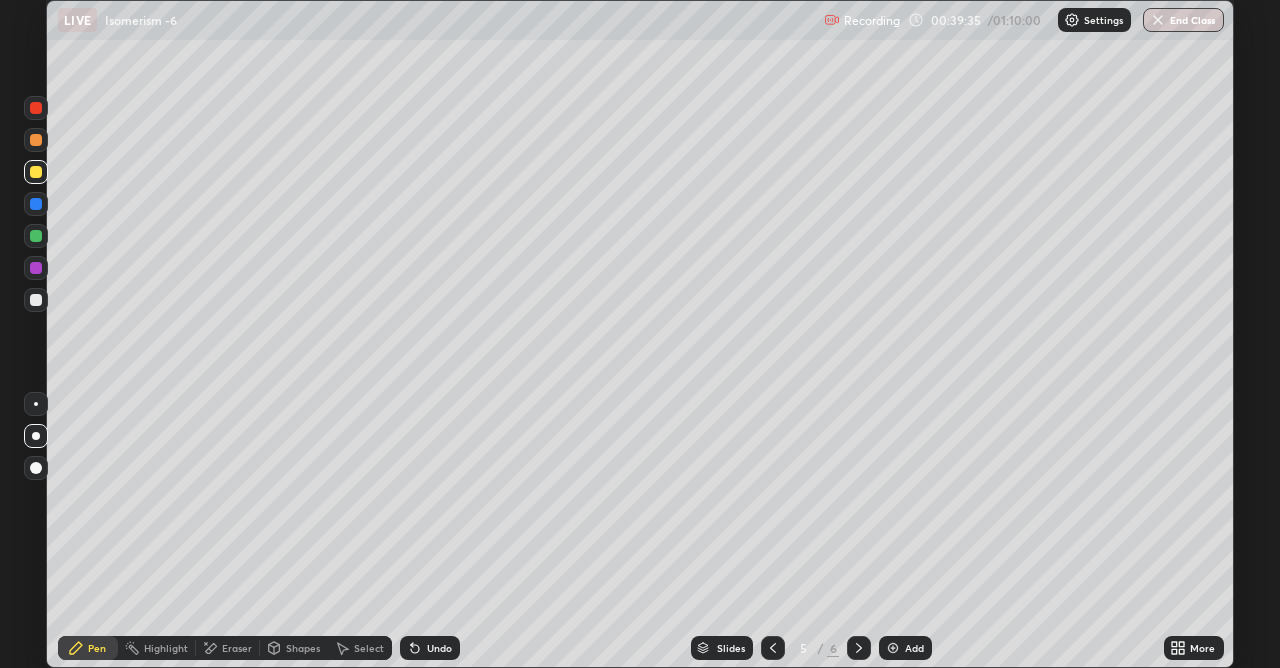 click at bounding box center [36, 300] 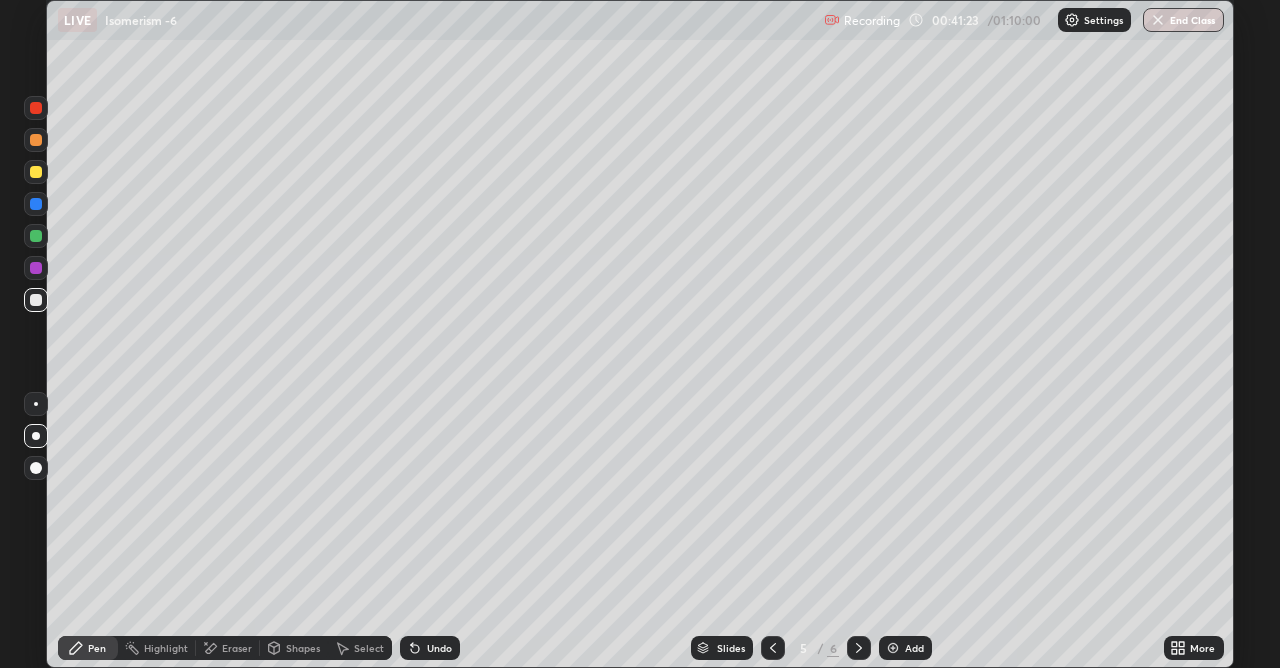 click on "Add" at bounding box center (914, 648) 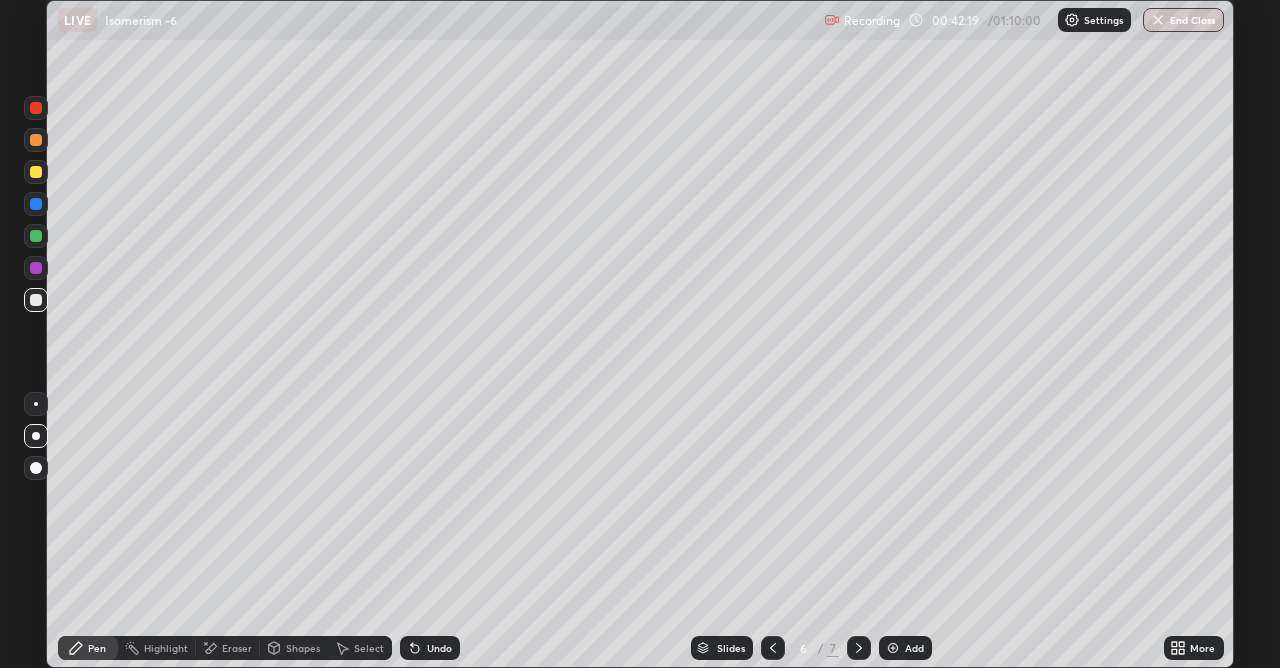 click at bounding box center [36, 172] 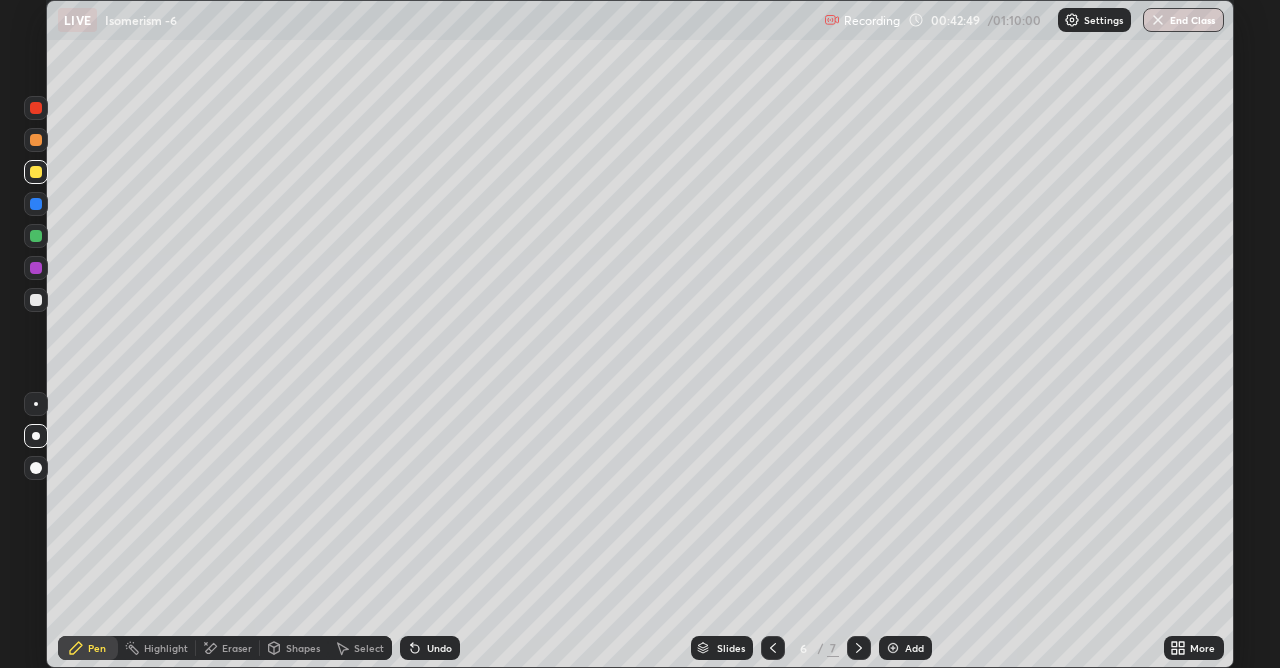 click at bounding box center [36, 300] 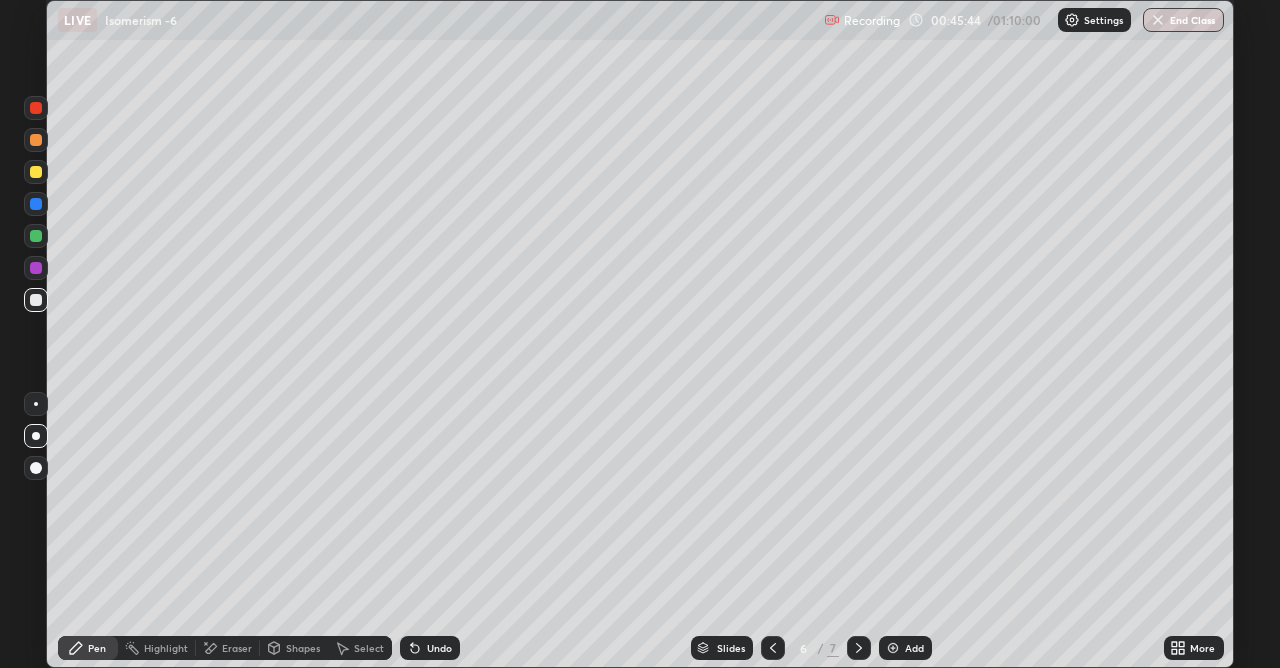 click 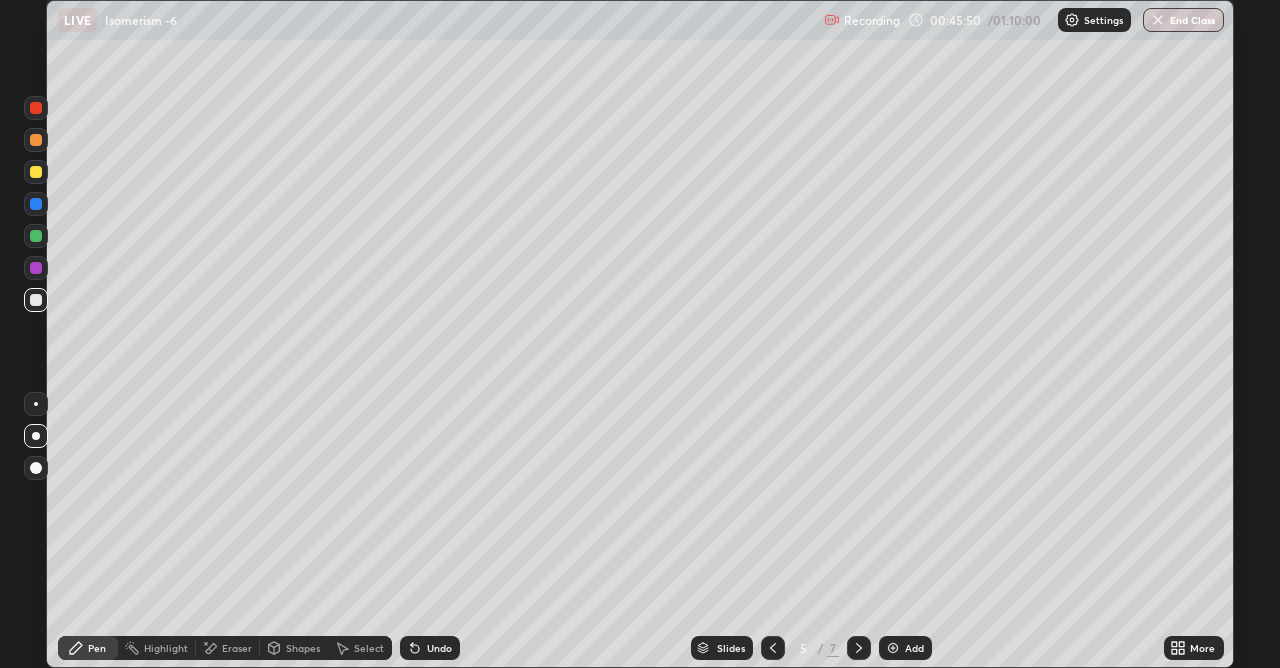 click 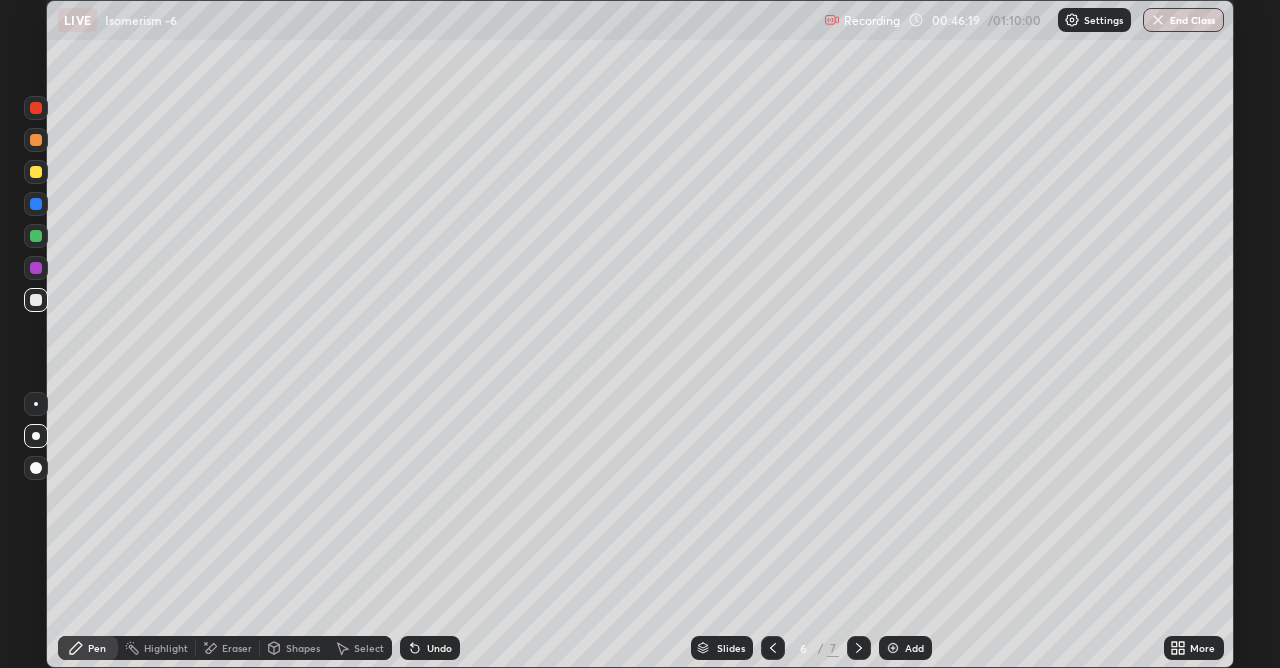 click on "Eraser" at bounding box center (237, 648) 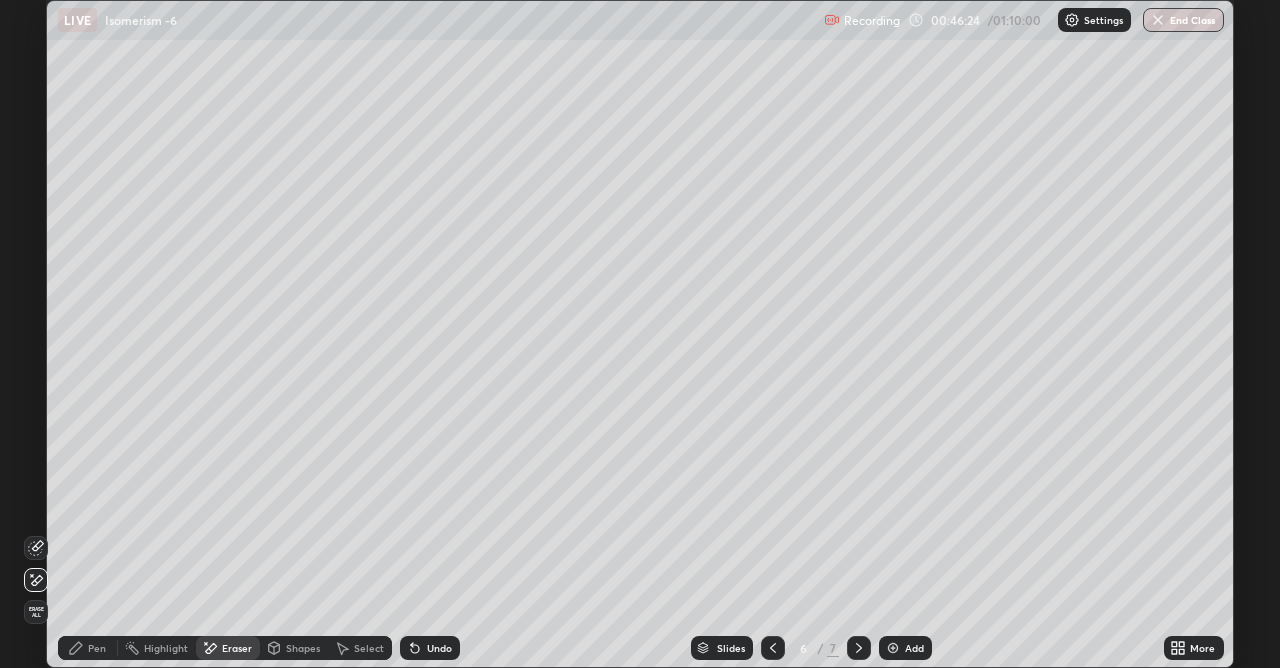 click on "Pen" at bounding box center (97, 648) 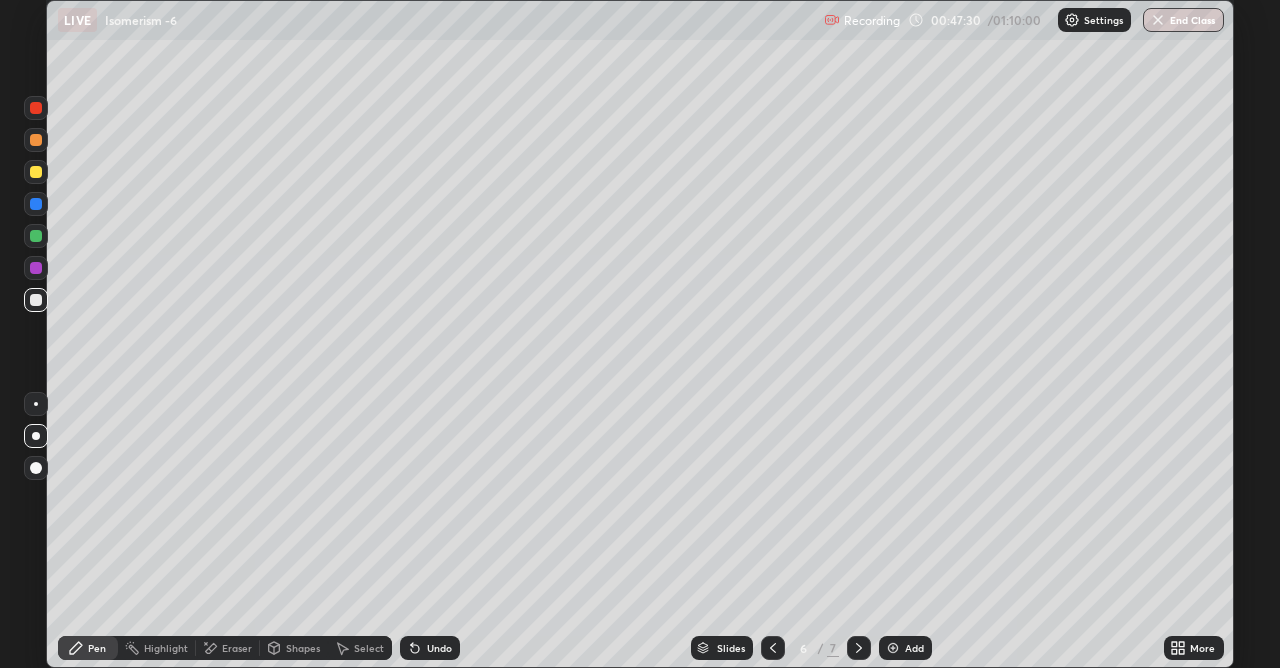 click at bounding box center (36, 172) 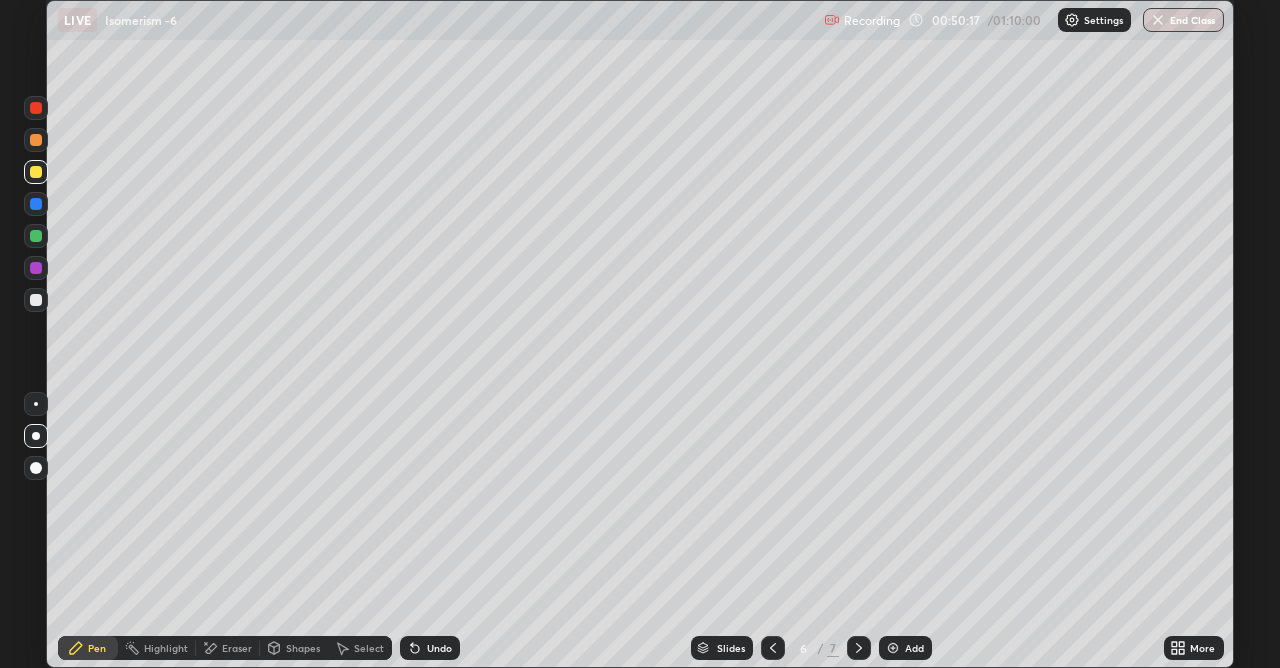 click at bounding box center [36, 300] 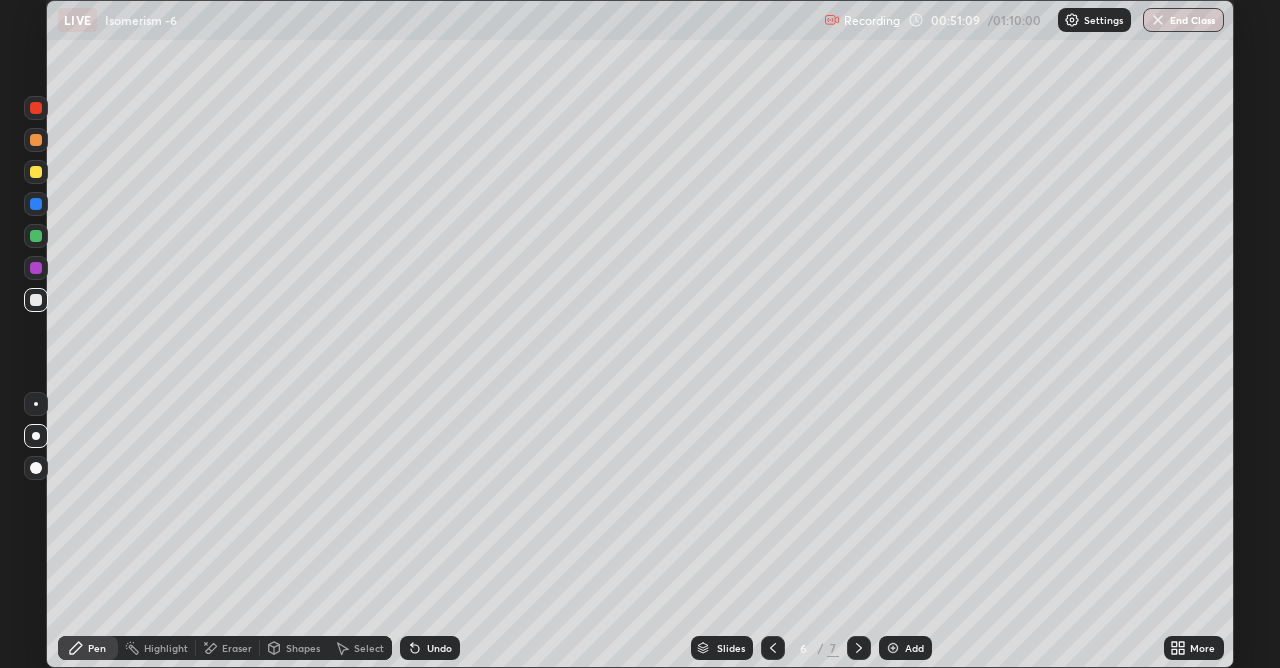 click 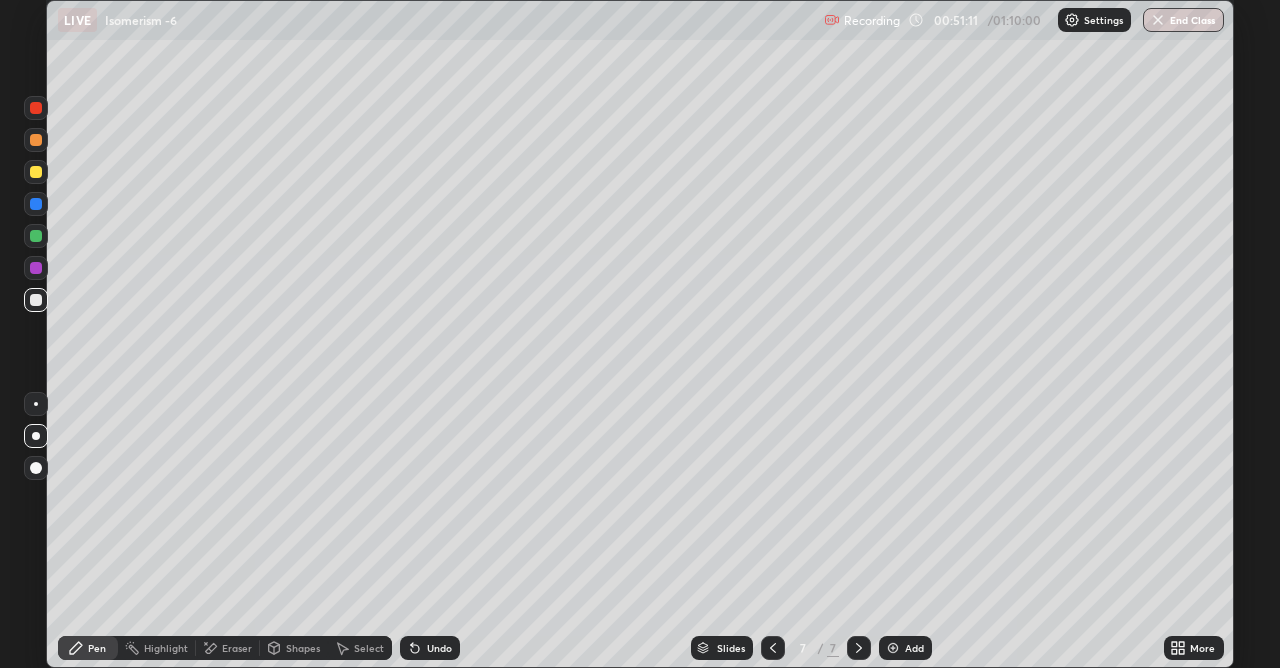 click 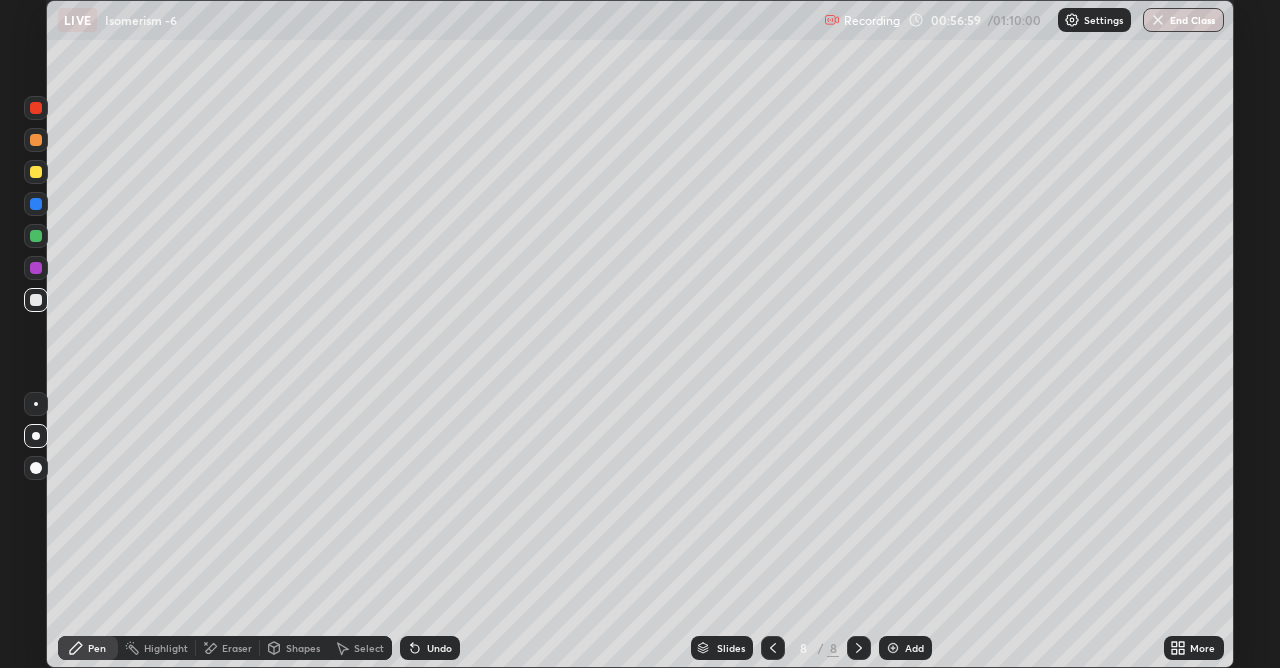 click at bounding box center (893, 648) 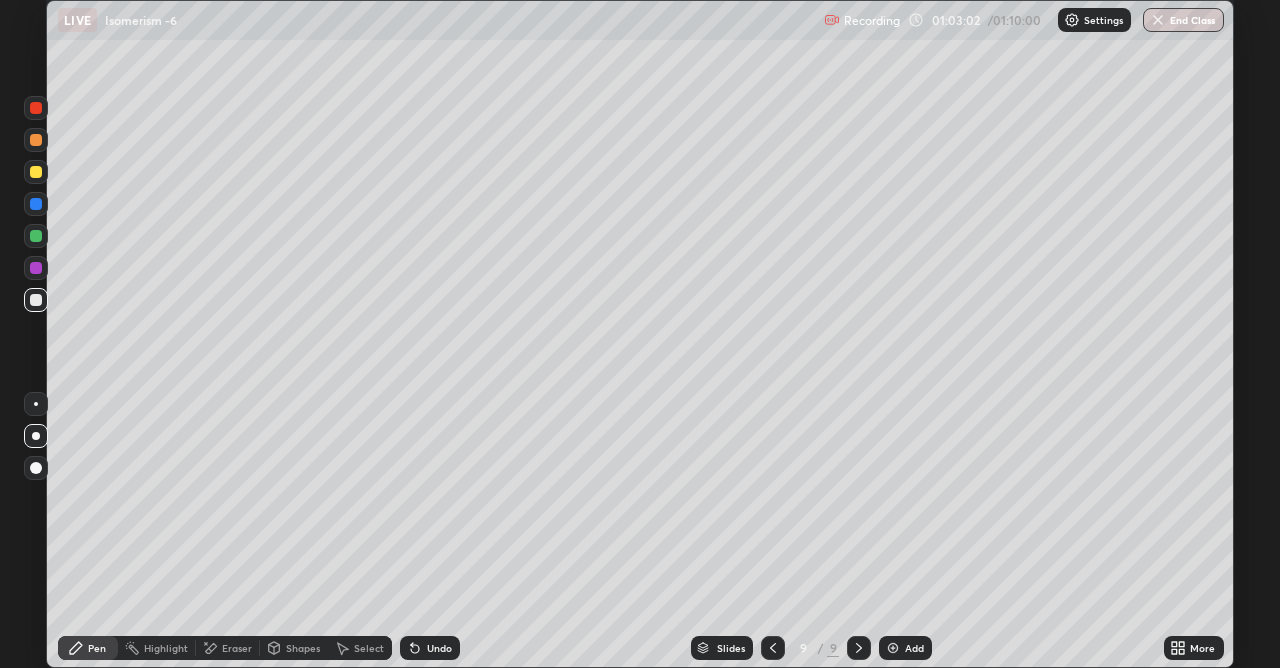click on "End Class" at bounding box center (1183, 20) 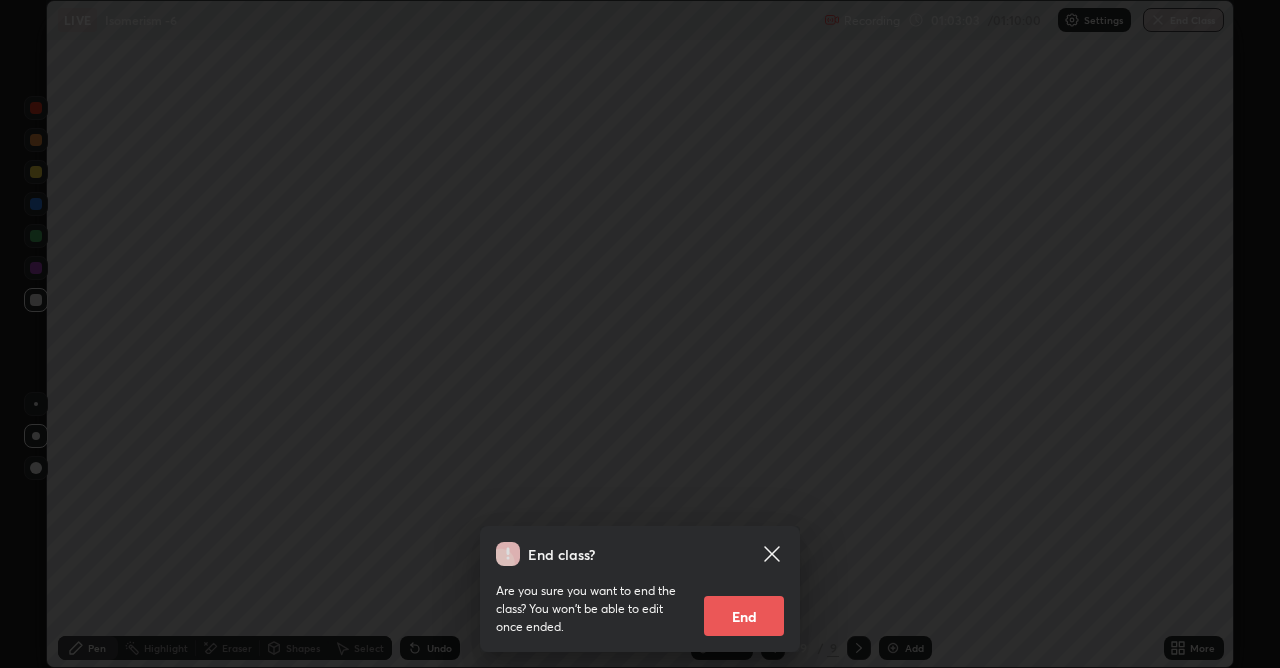 click on "End" at bounding box center [744, 616] 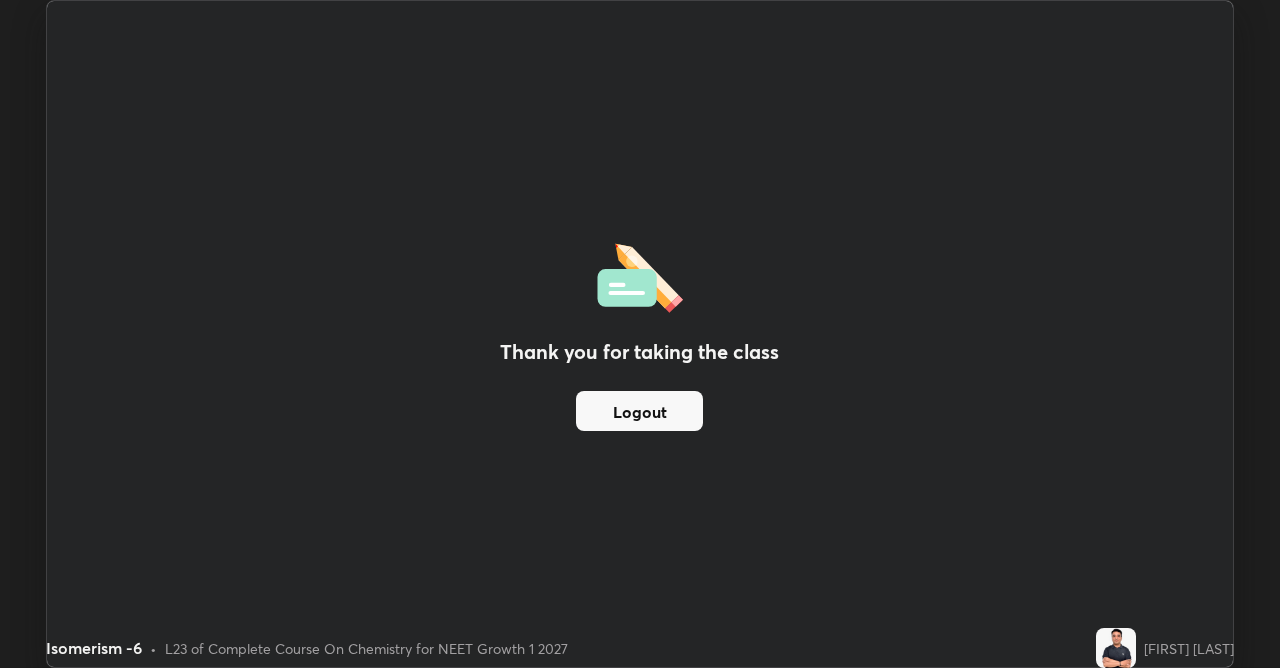 click on "Logout" at bounding box center (639, 411) 